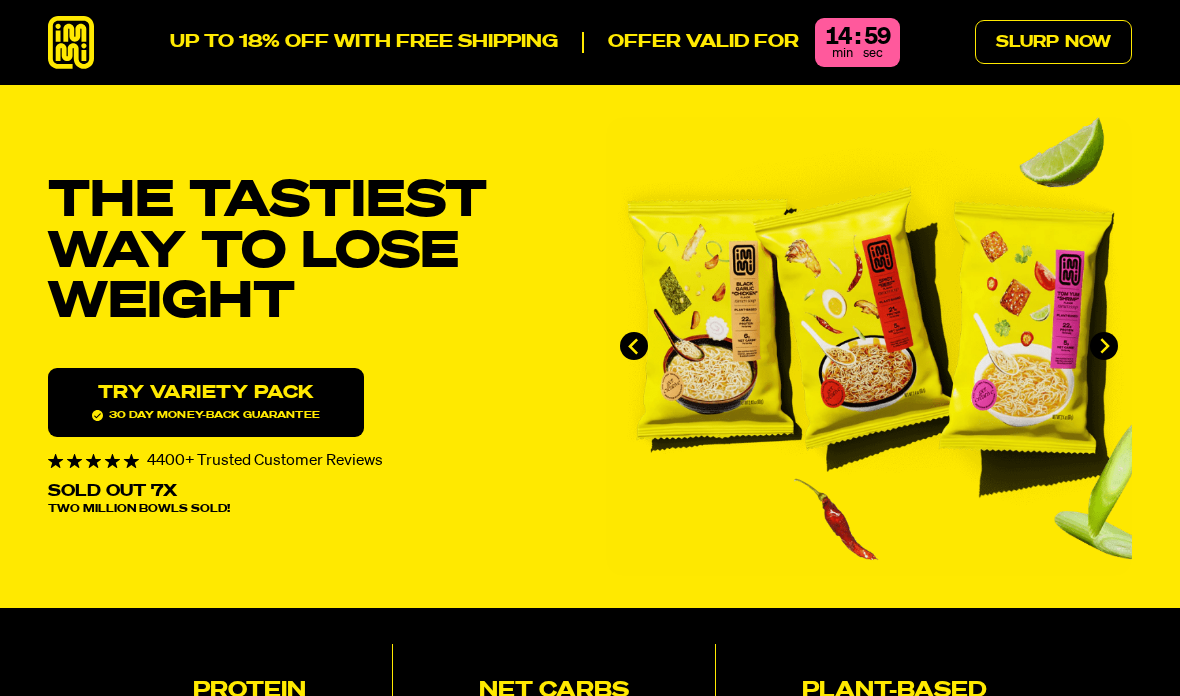 scroll, scrollTop: 496, scrollLeft: 0, axis: vertical 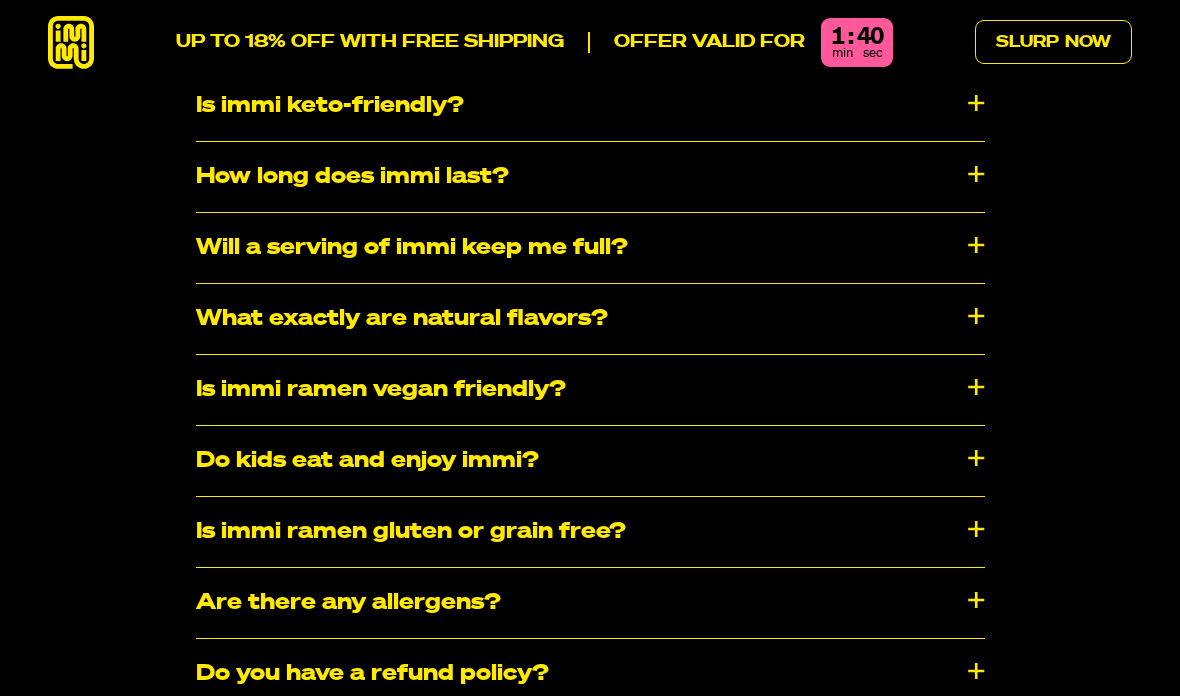 click on "Is immi ramen vegan friendly?" at bounding box center [590, 390] 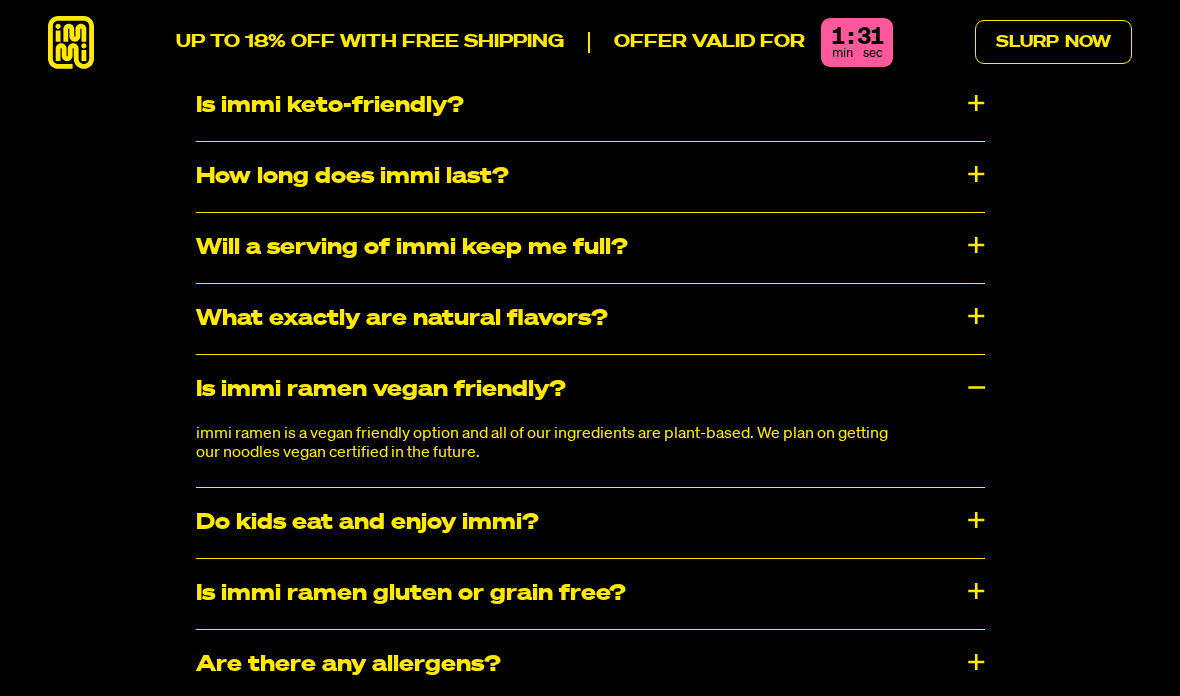 click on "Do kids eat and enjoy immi?" at bounding box center [590, 523] 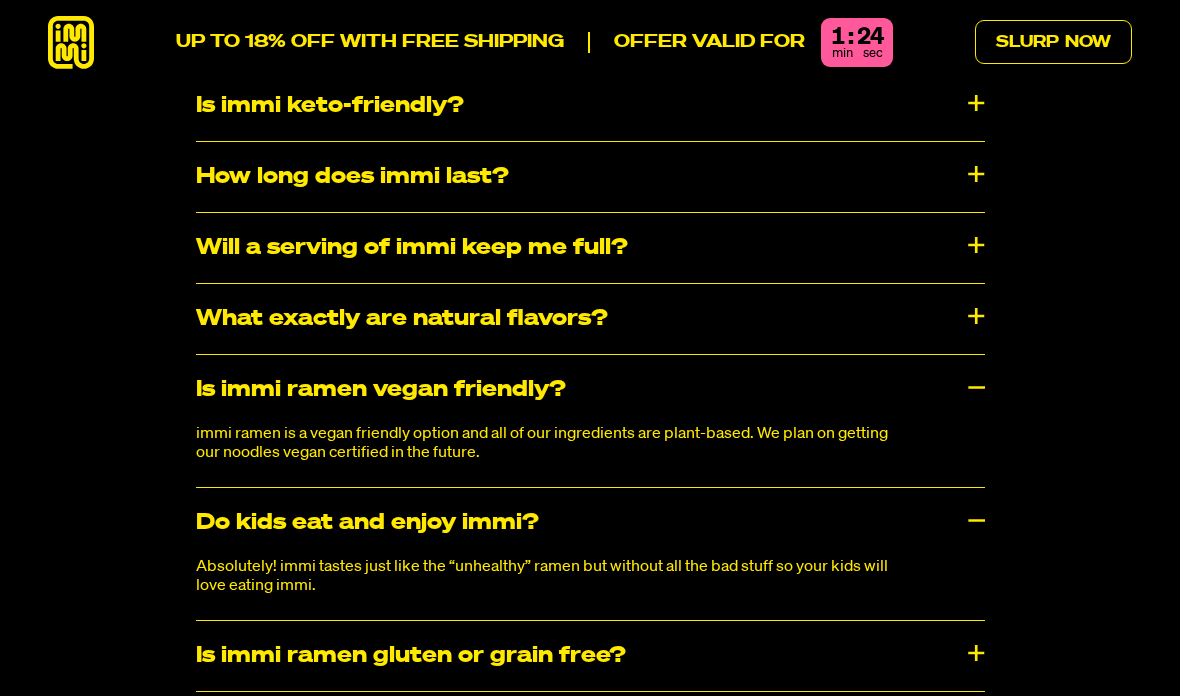 click on "Do kids eat and enjoy immi?" at bounding box center (590, 523) 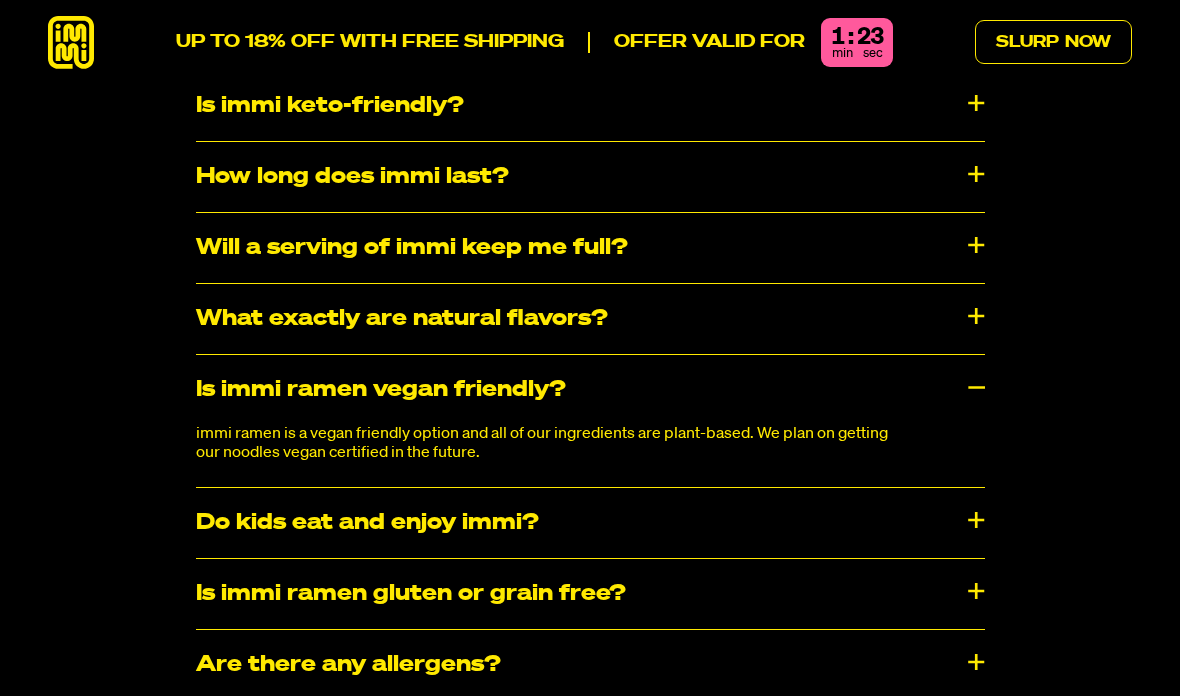 click on "Is immi ramen gluten or grain free?" at bounding box center [590, 594] 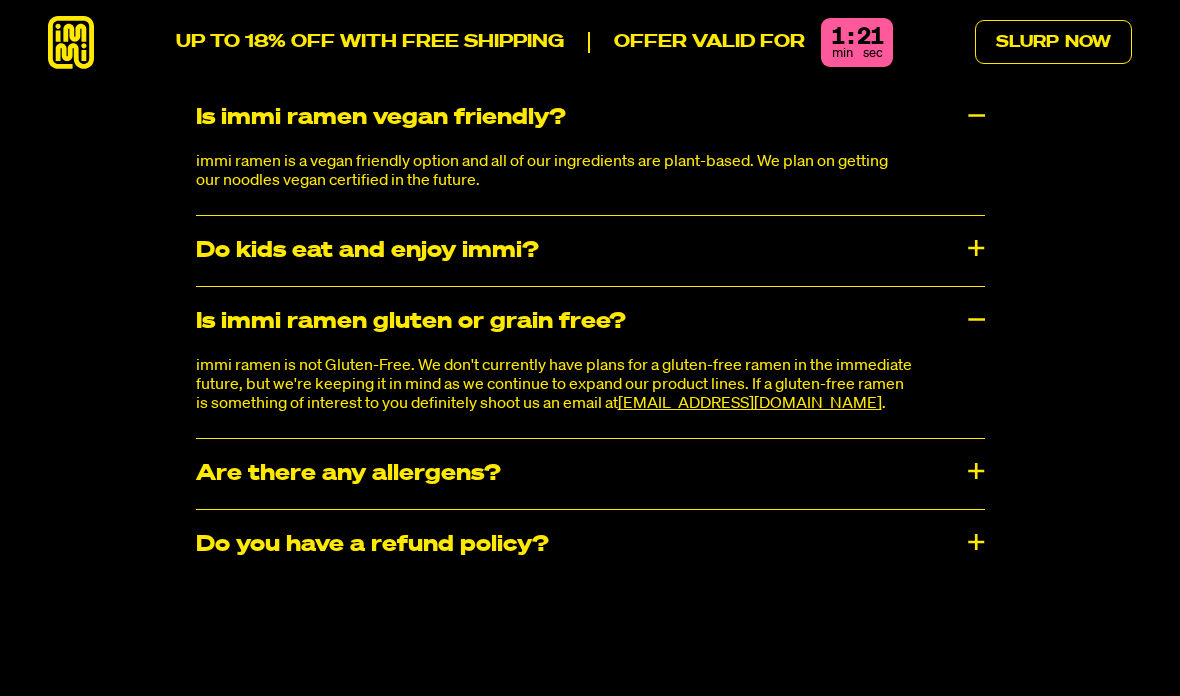 scroll, scrollTop: 10401, scrollLeft: 0, axis: vertical 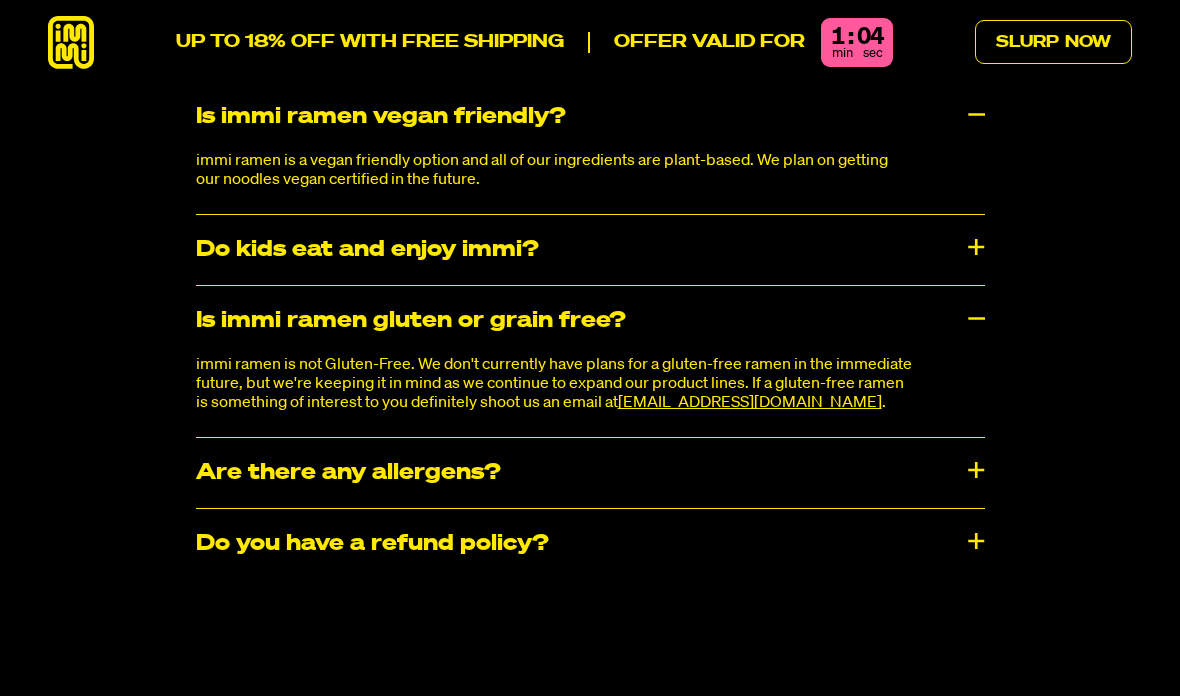 click on "​​Are there any allergens?" at bounding box center [590, 473] 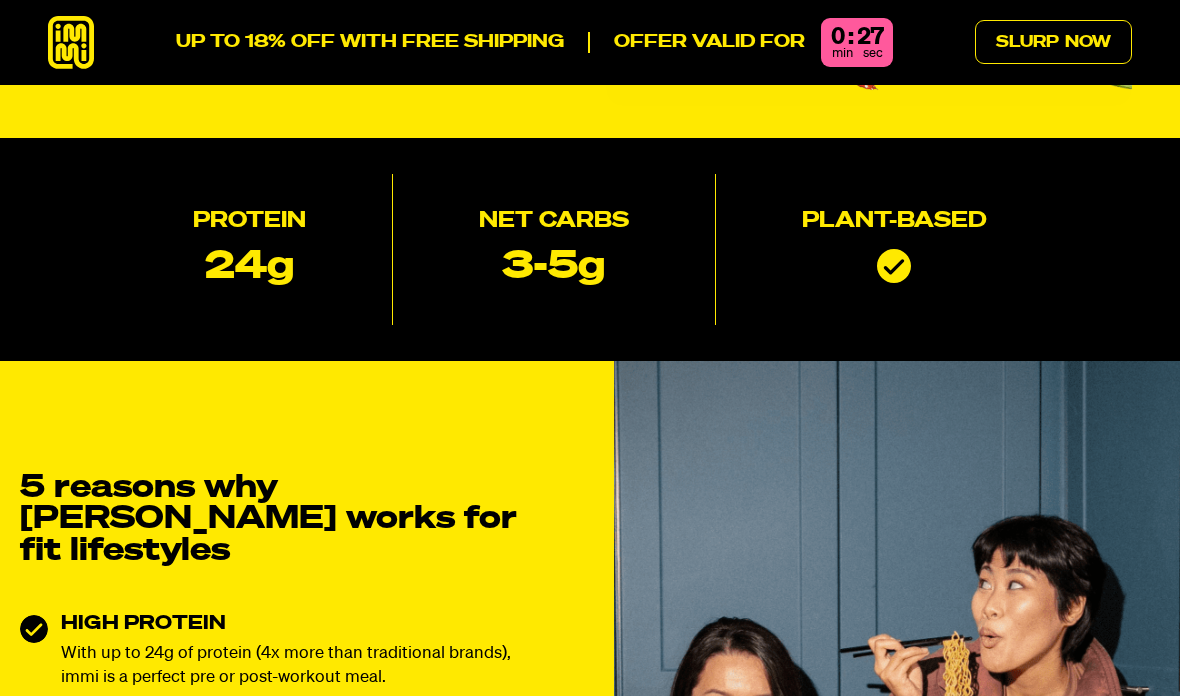 scroll, scrollTop: 0, scrollLeft: 0, axis: both 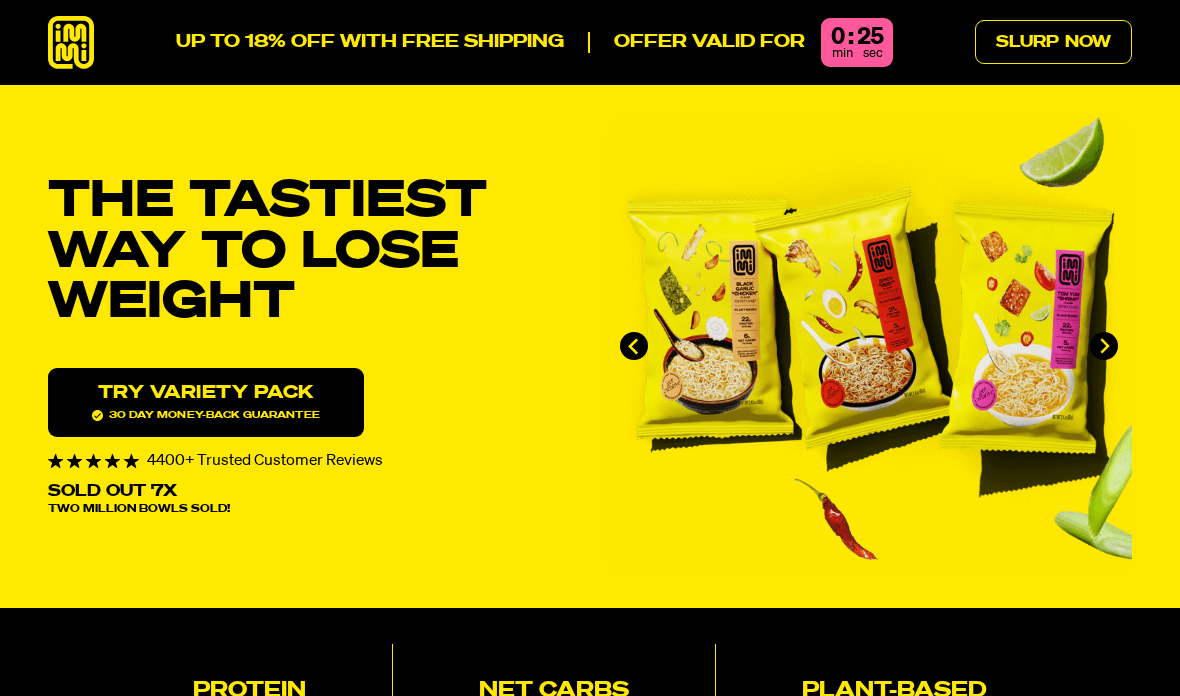 click on "Slurp Now" at bounding box center (1053, 42) 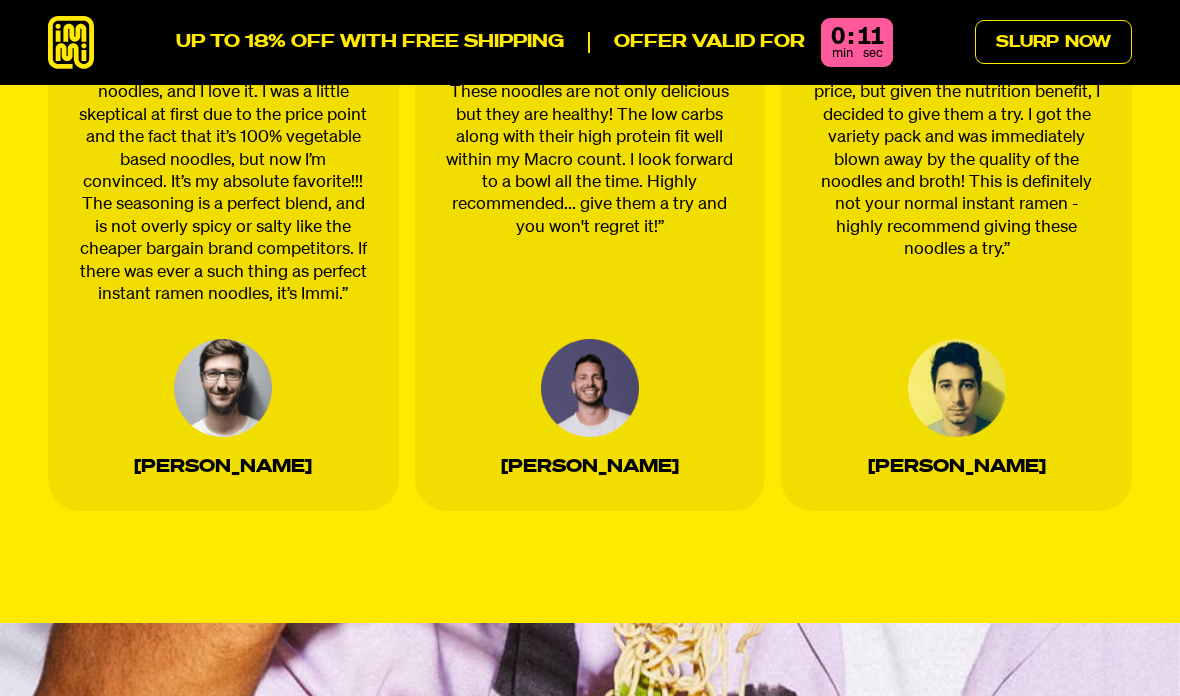 scroll, scrollTop: 6421, scrollLeft: 0, axis: vertical 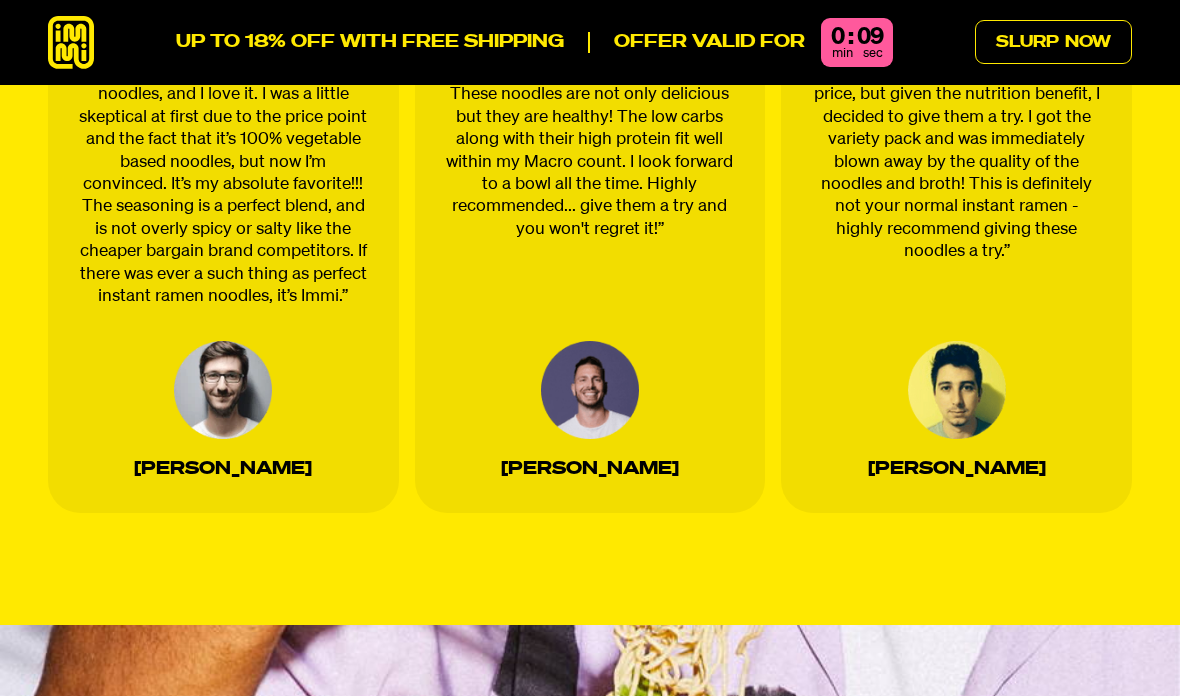 click 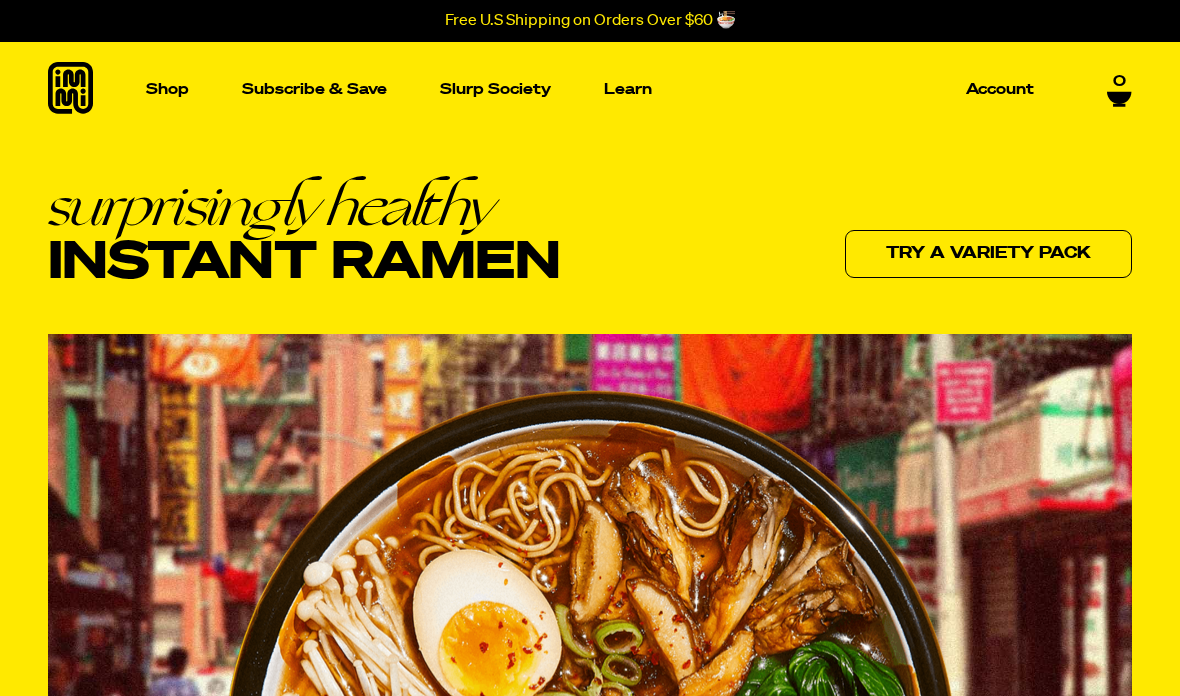 scroll, scrollTop: 0, scrollLeft: 0, axis: both 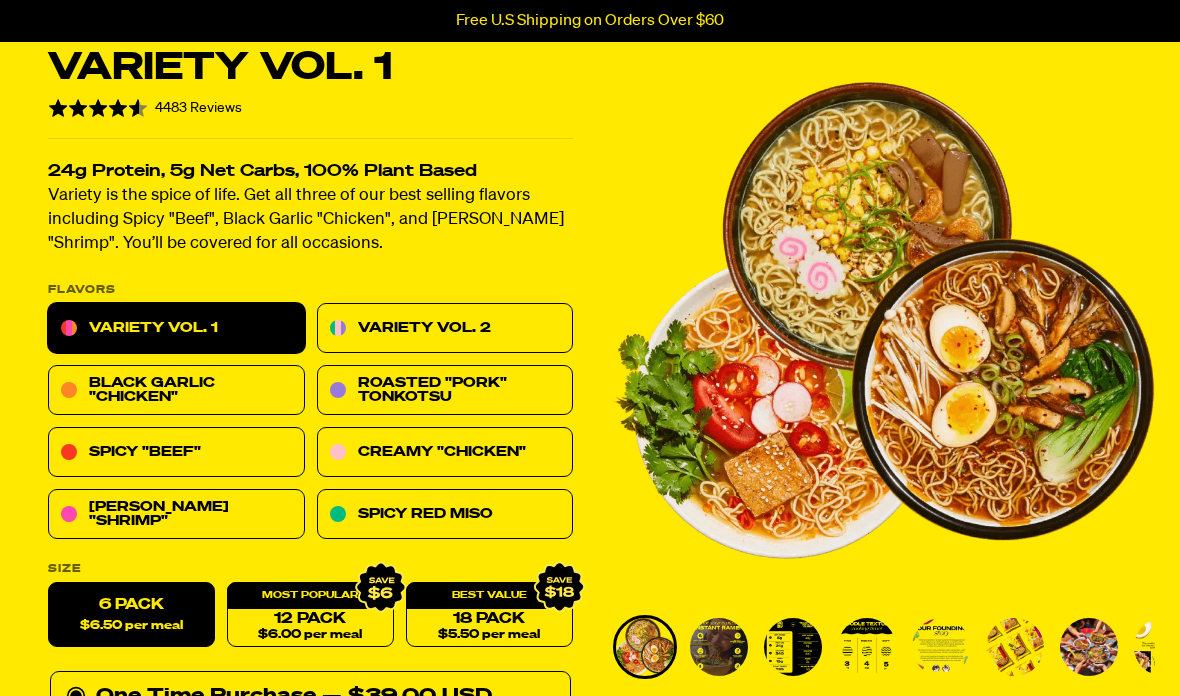 click on "Variety Vol. 2" at bounding box center (445, 329) 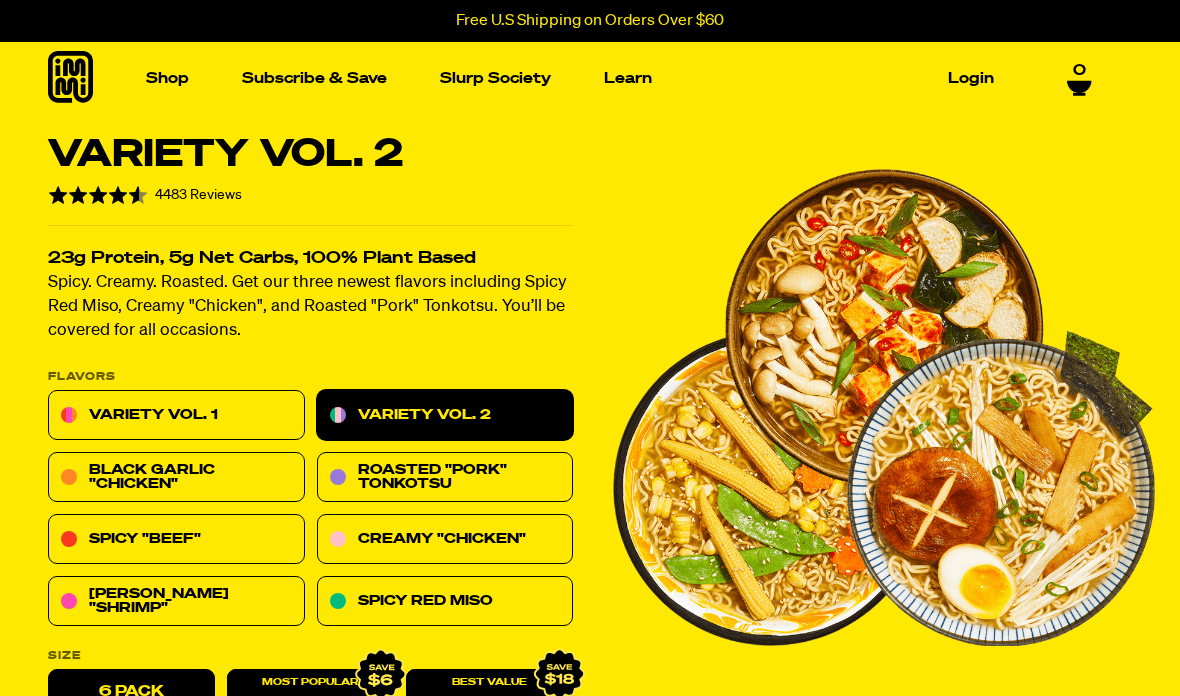 scroll, scrollTop: 0, scrollLeft: 0, axis: both 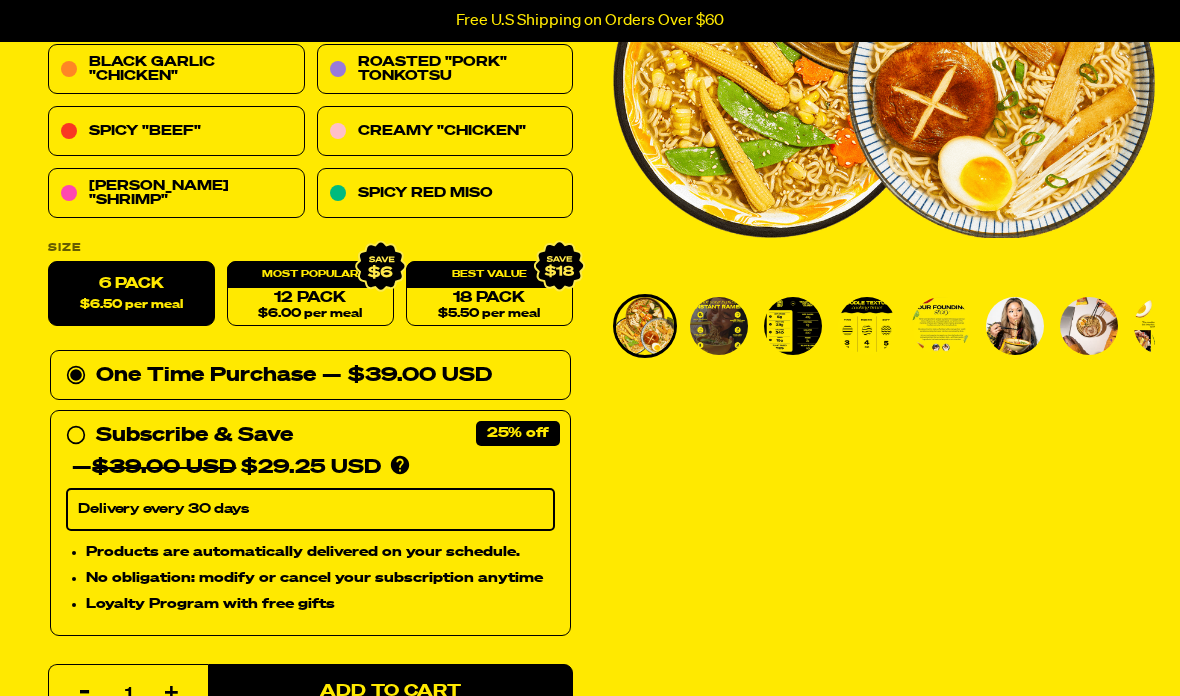 click on "$5.50 per meal" at bounding box center (489, 314) 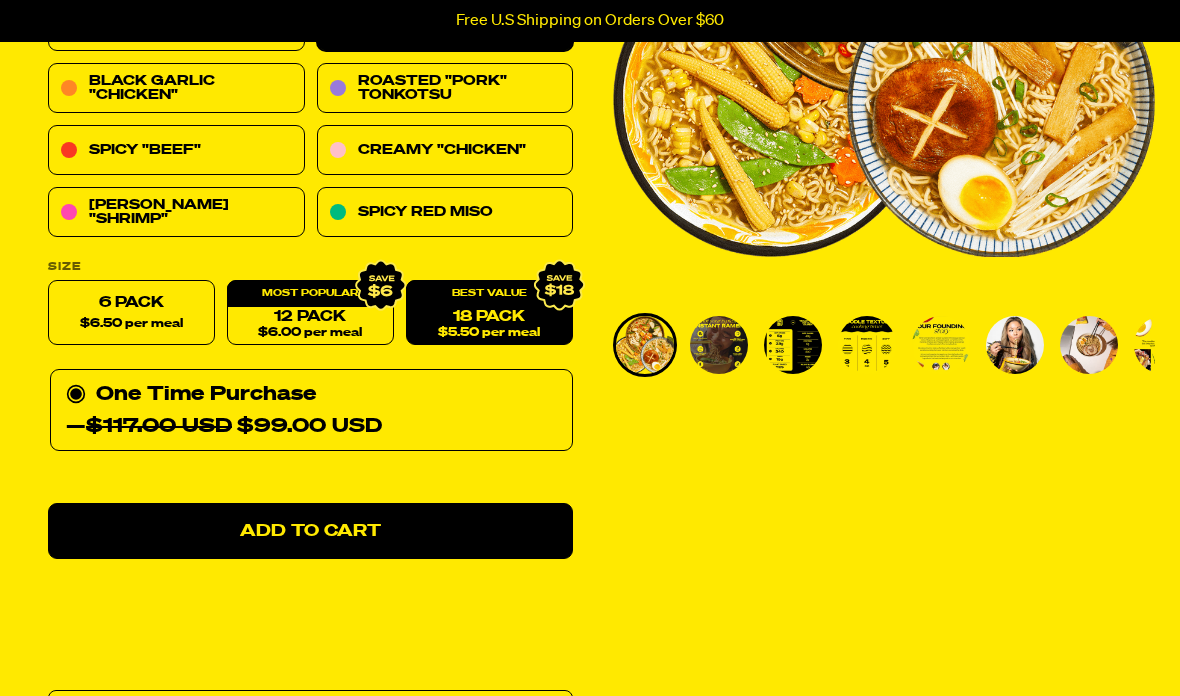 scroll, scrollTop: 389, scrollLeft: 0, axis: vertical 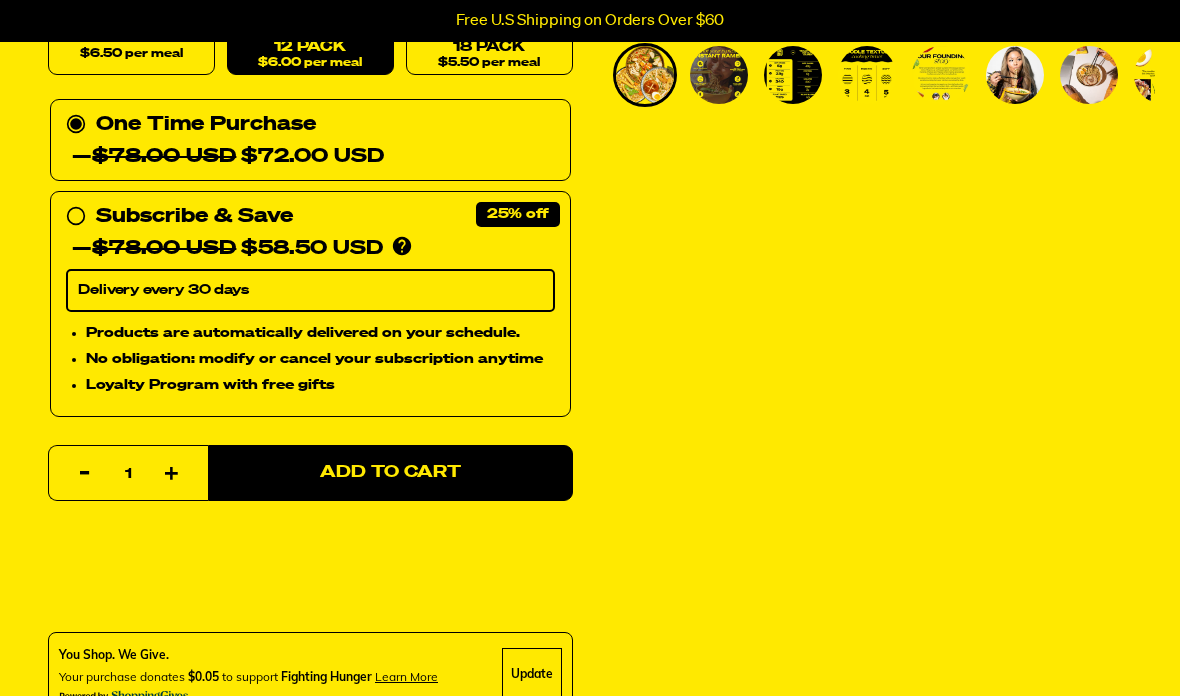 click on "Add to Cart" at bounding box center [390, 473] 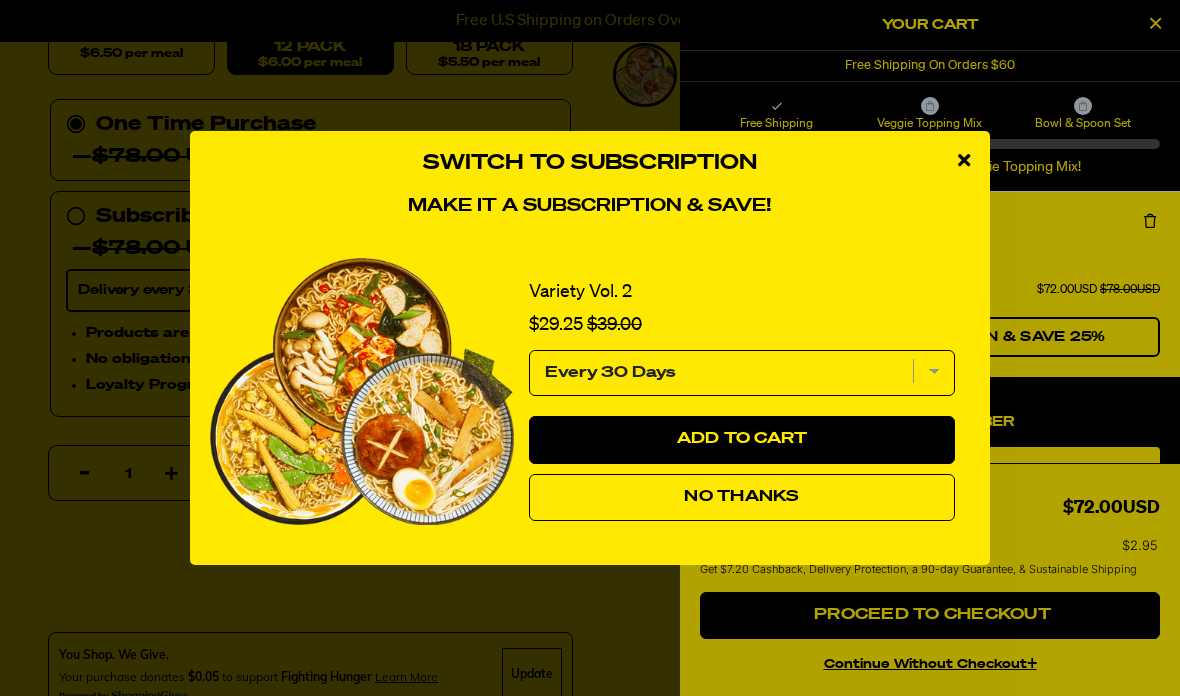 click at bounding box center [964, 160] 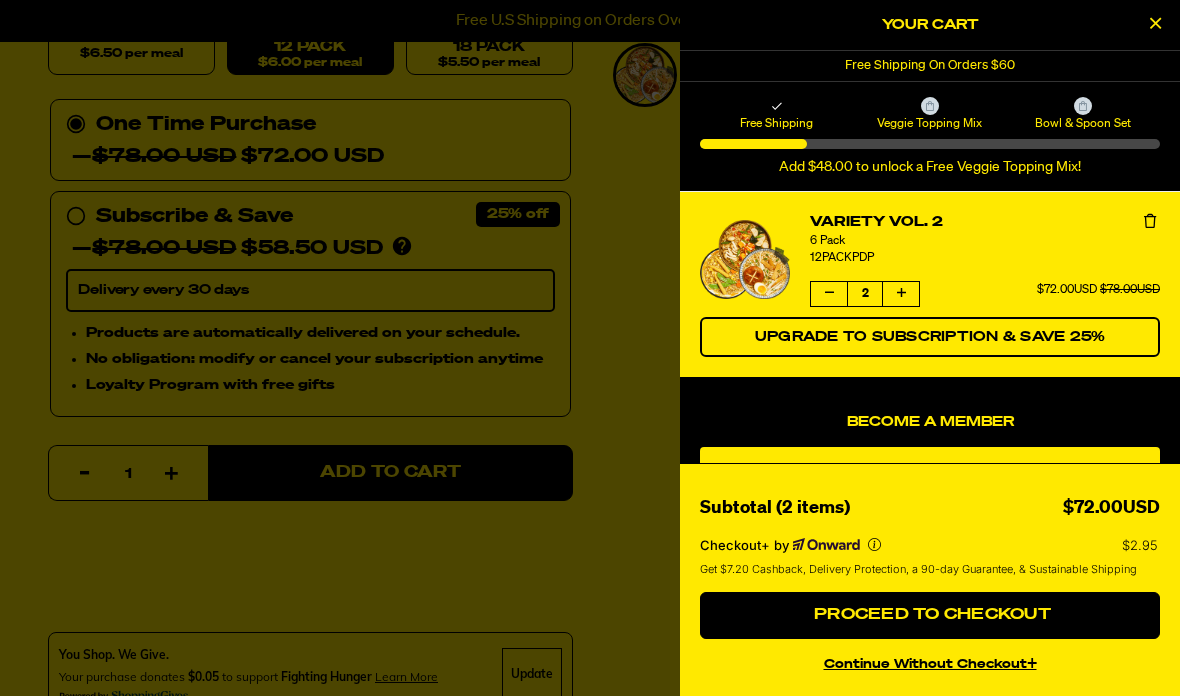 click at bounding box center [829, 293] 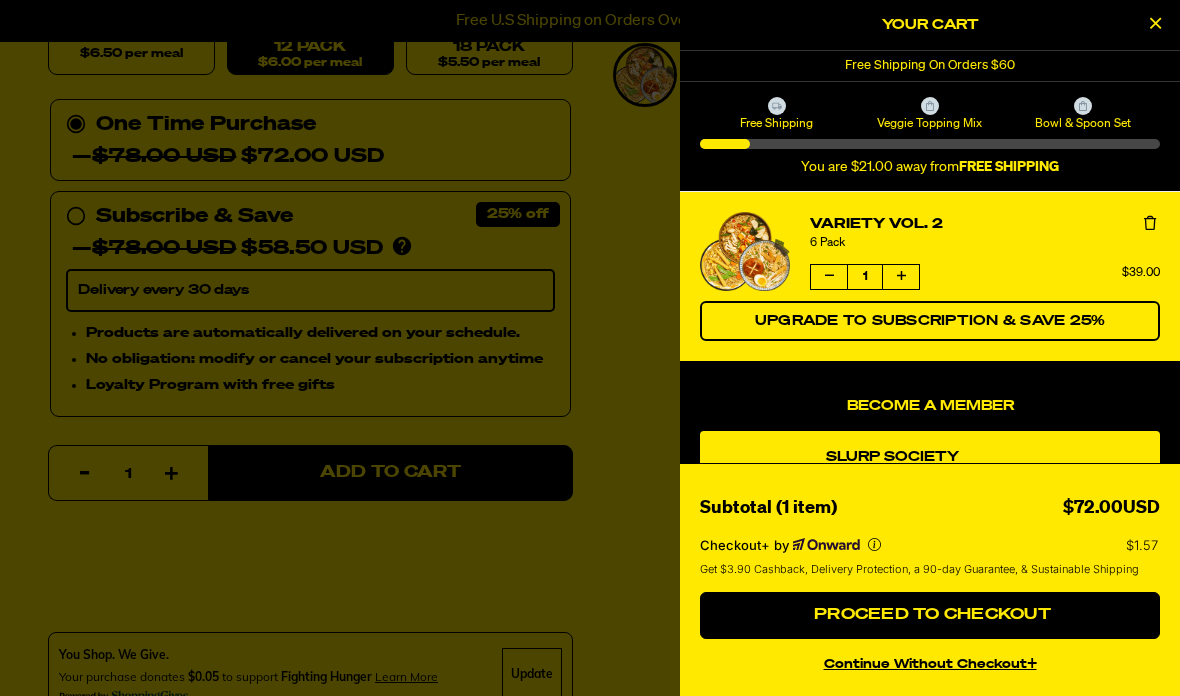 click at bounding box center (829, 277) 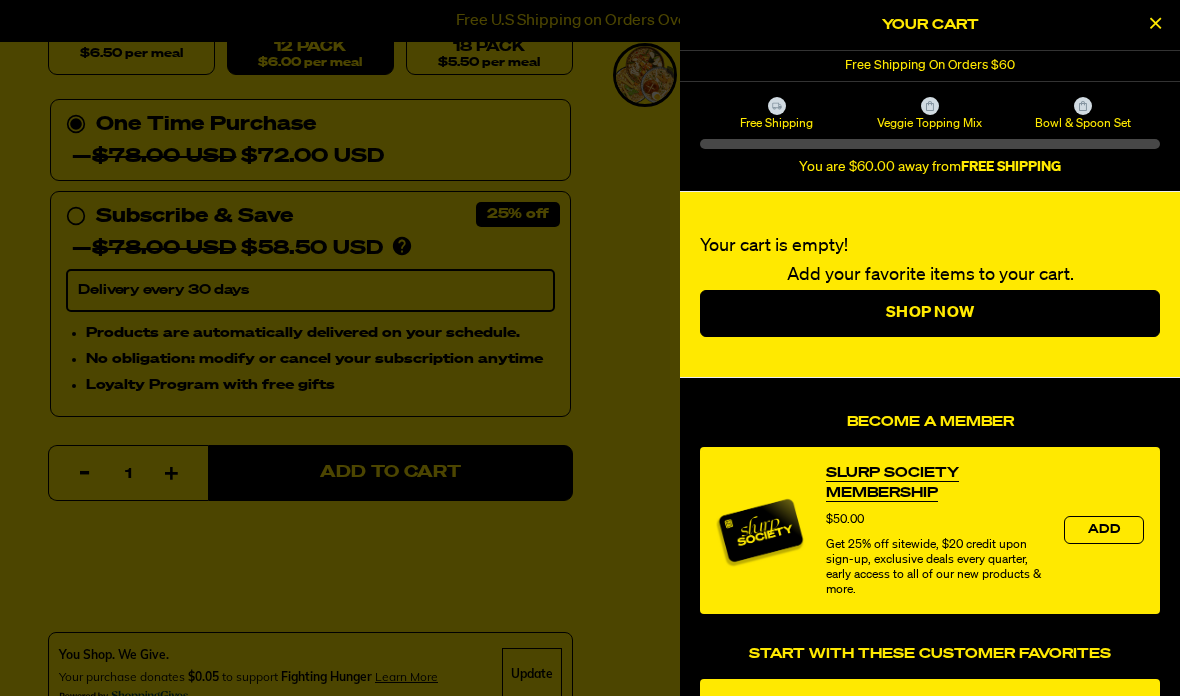 click at bounding box center (590, 348) 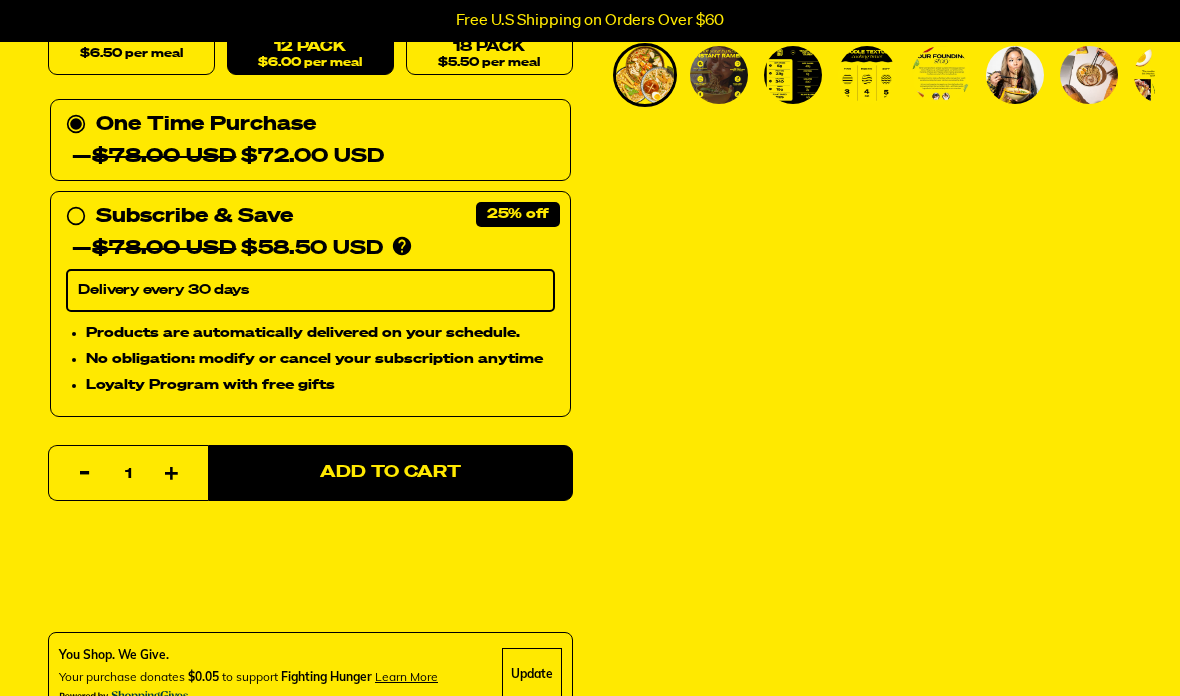 click on "Subscribe & Save  25%    —  $78.00 USD $58.50 USD   You'll receive your selected flavor and pack size every month at a discounted price.  Create an account to manage your subscription including: skipping, changing delivery frequency, or canceling." at bounding box center (310, 233) 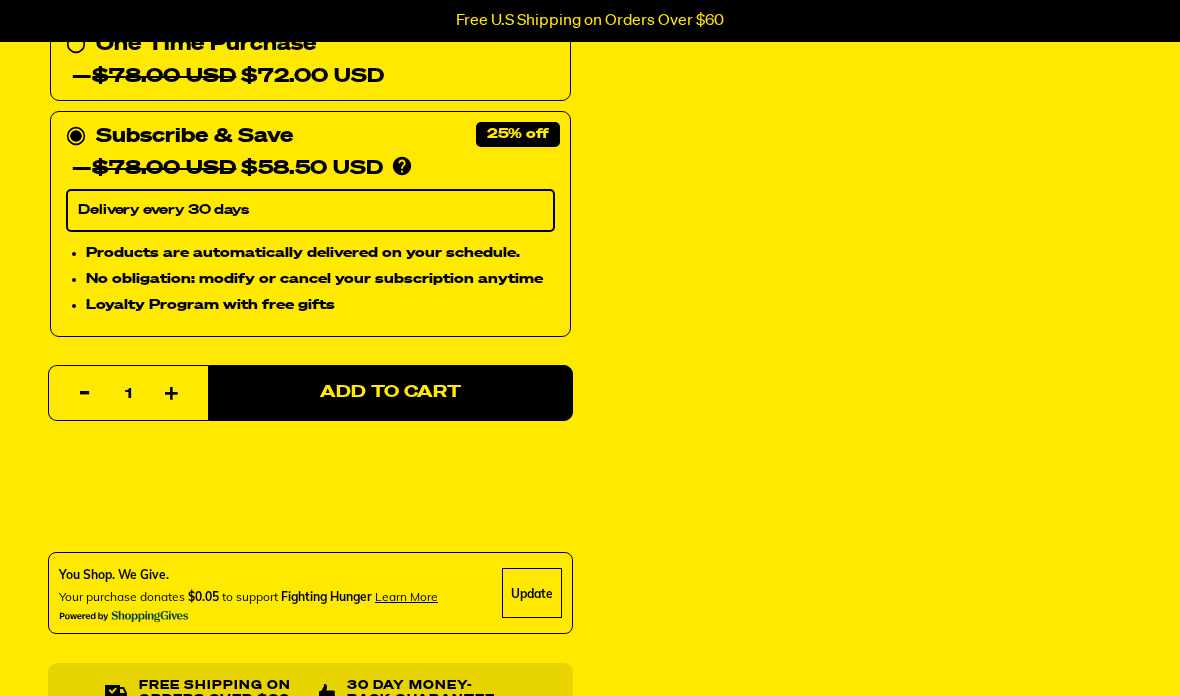 scroll, scrollTop: 737, scrollLeft: 0, axis: vertical 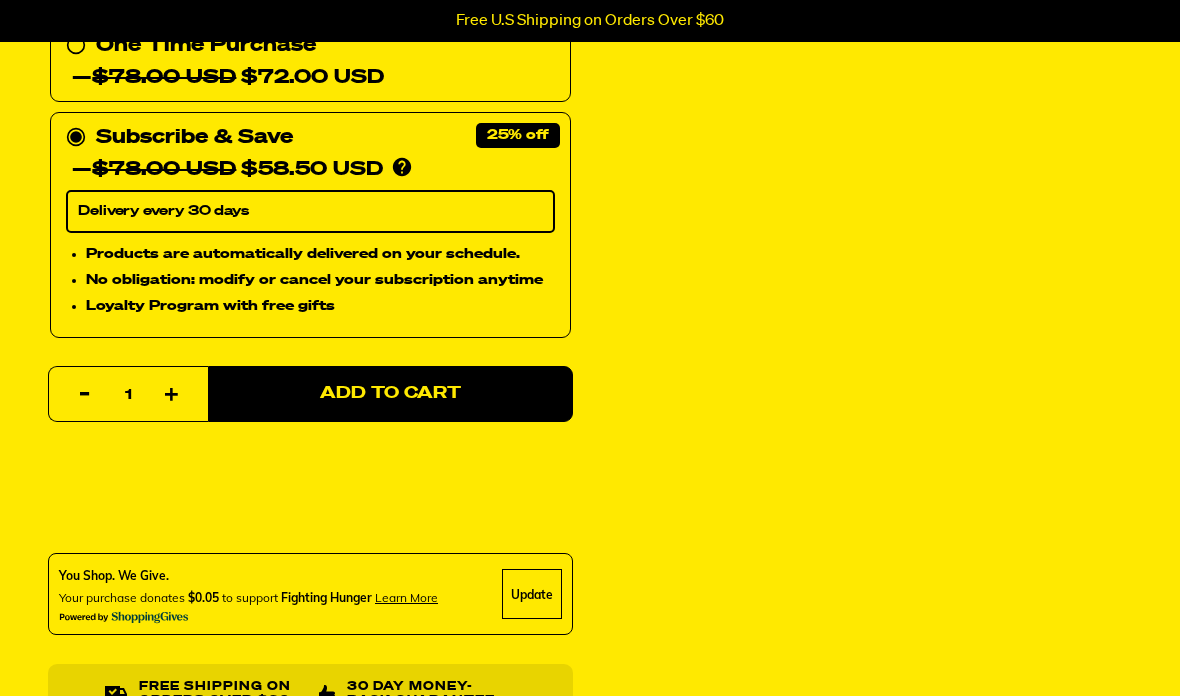 click on "Add to Cart" at bounding box center (390, 395) 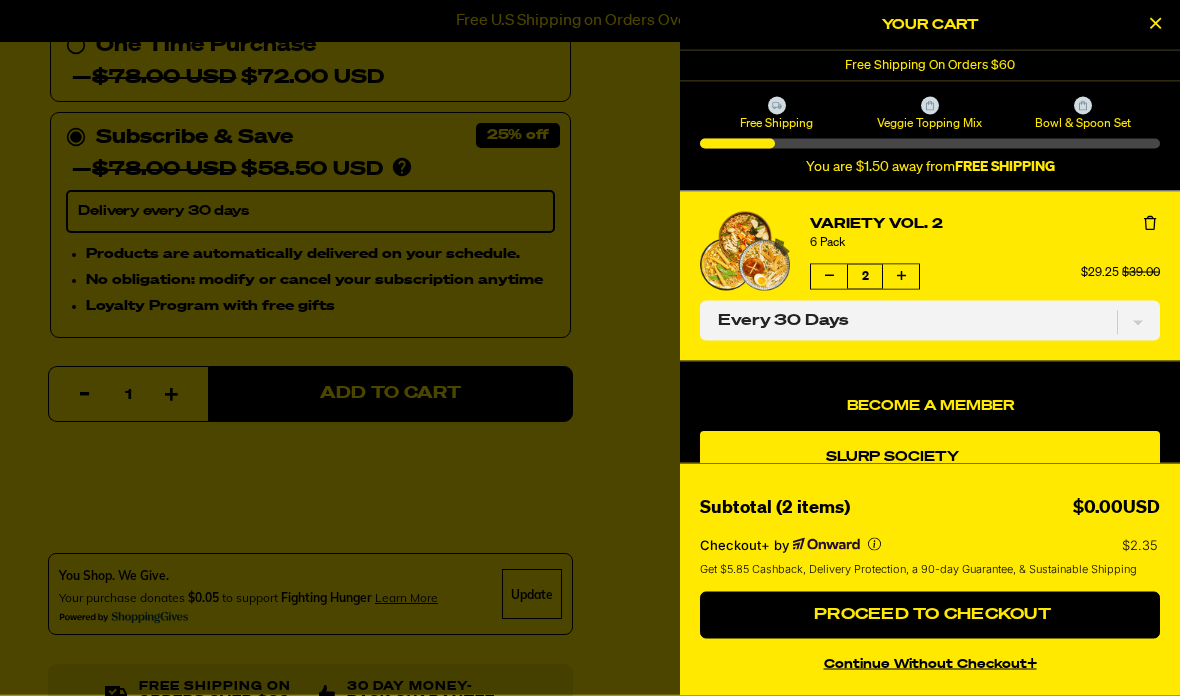 scroll, scrollTop: 738, scrollLeft: 0, axis: vertical 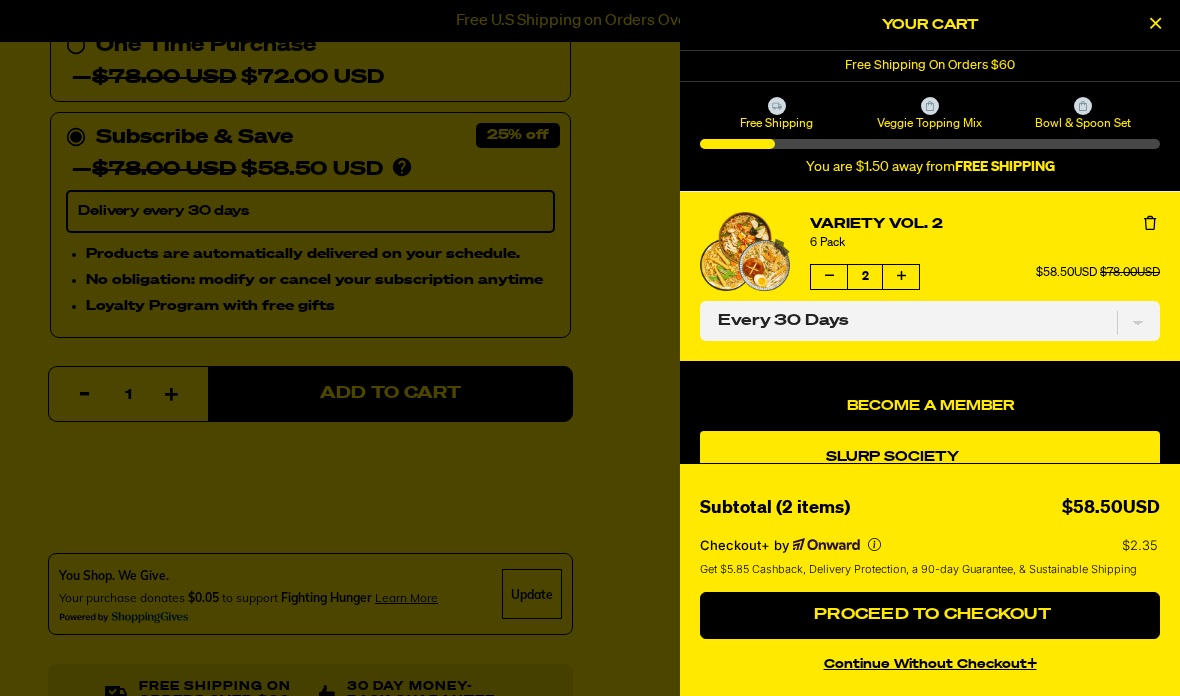 click at bounding box center [829, 276] 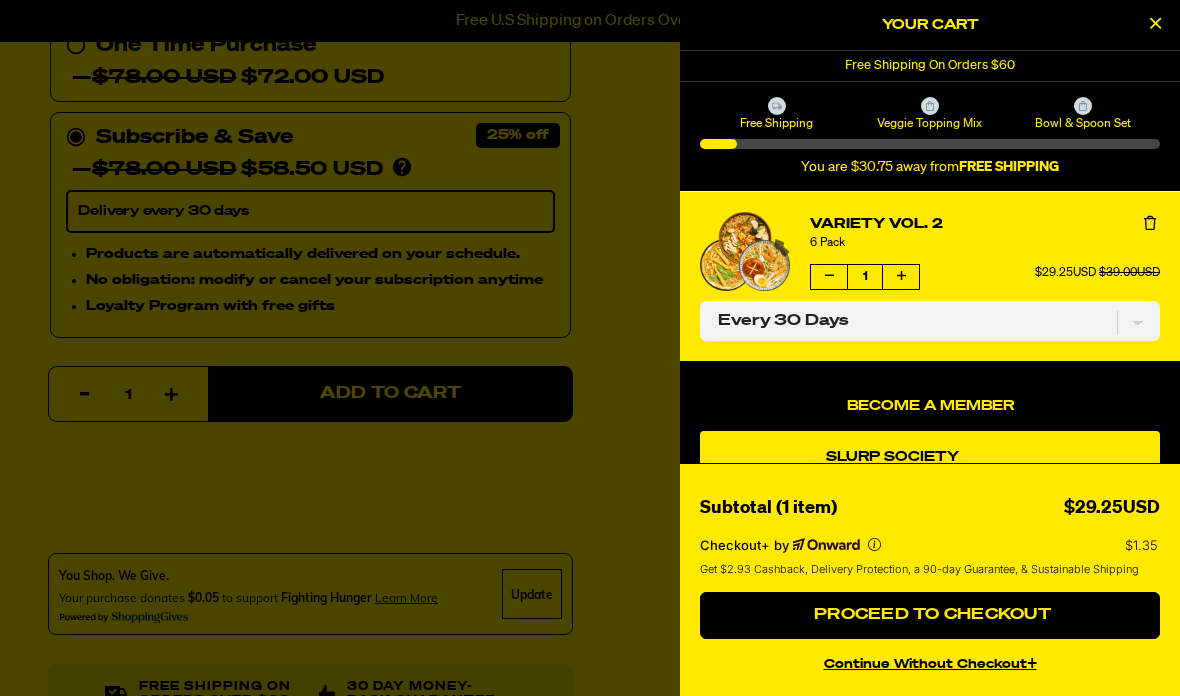click at bounding box center [590, 348] 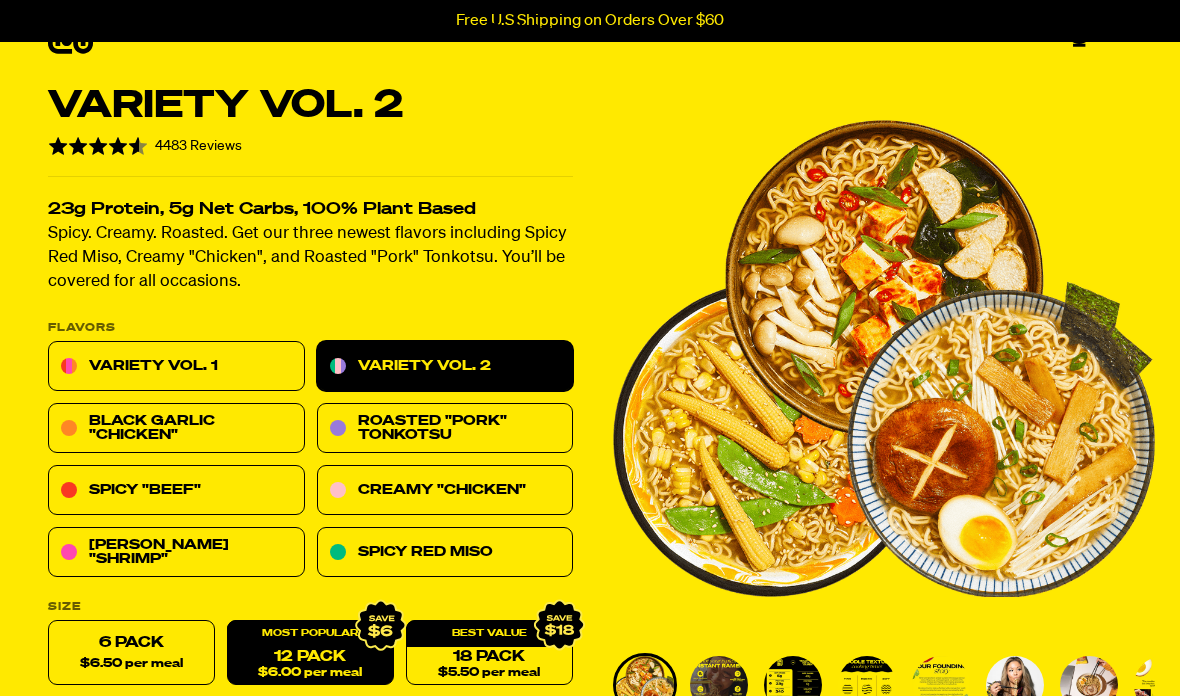 scroll, scrollTop: 41, scrollLeft: 0, axis: vertical 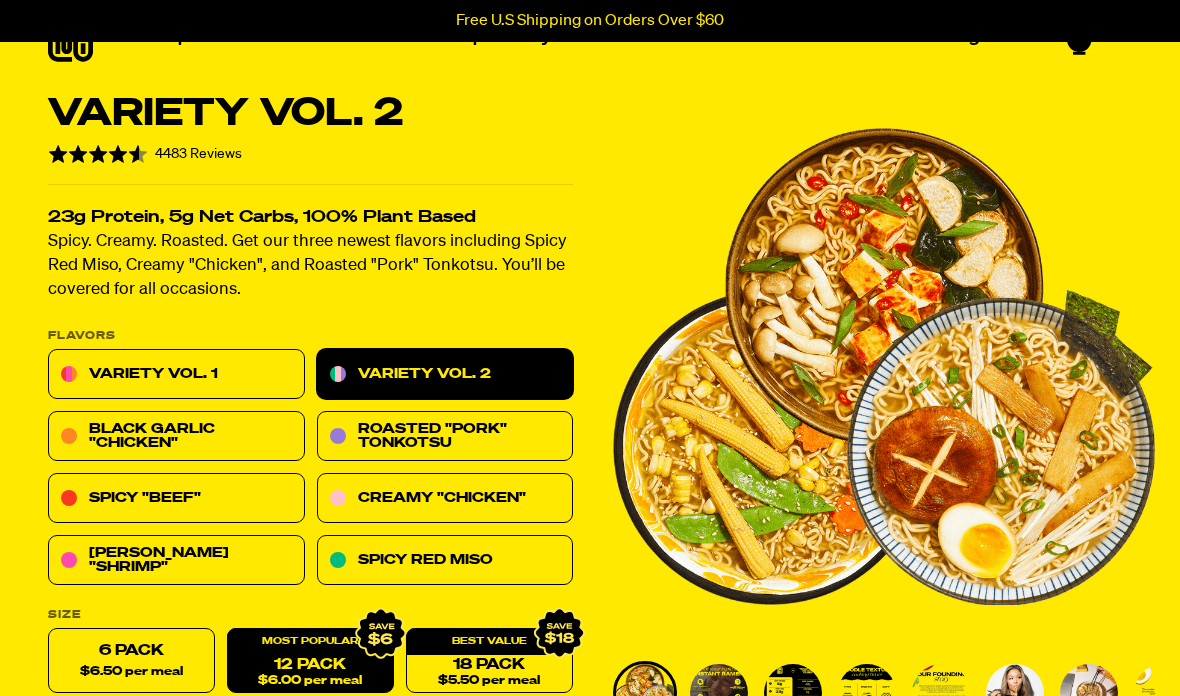 click on "Variety Vol. 1" at bounding box center [176, 375] 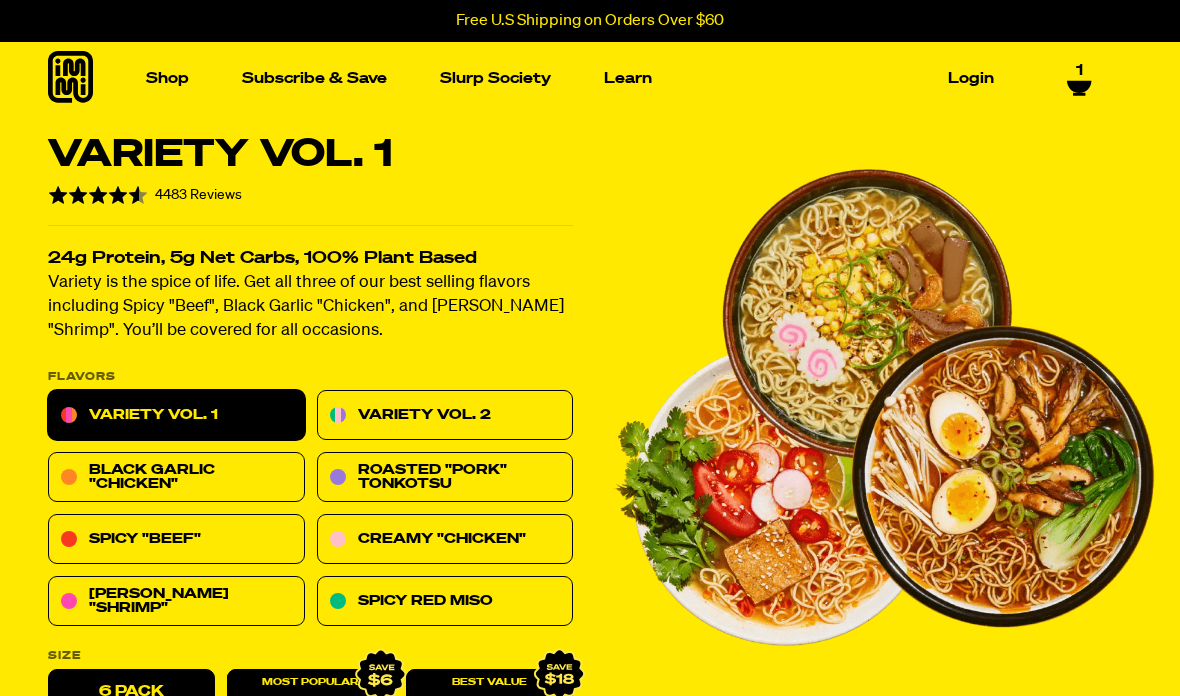select on "Every 30 Days" 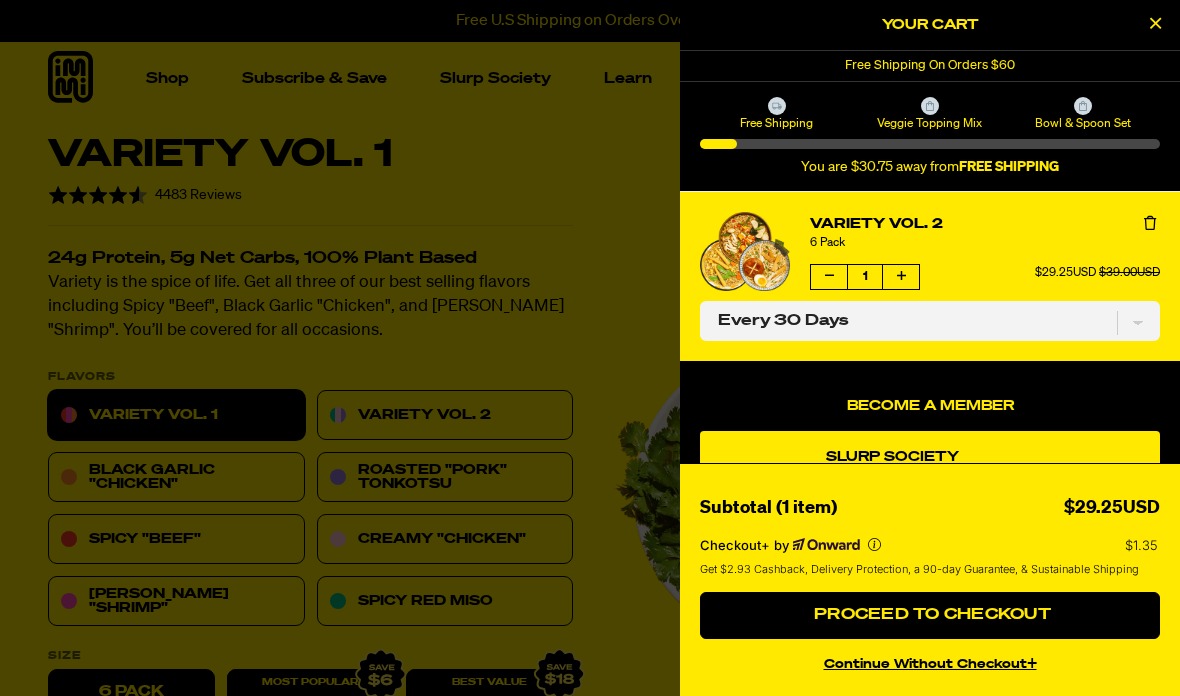 scroll, scrollTop: 0, scrollLeft: 0, axis: both 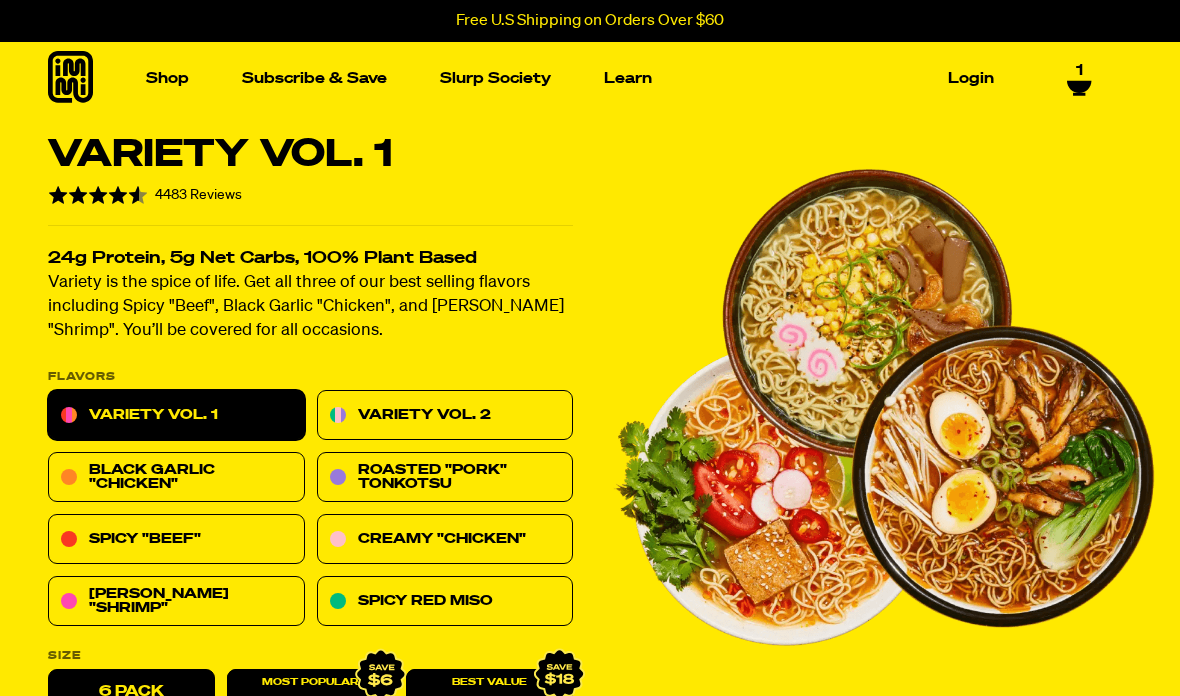 click on "Toppings  new" at bounding box center [736, 399] 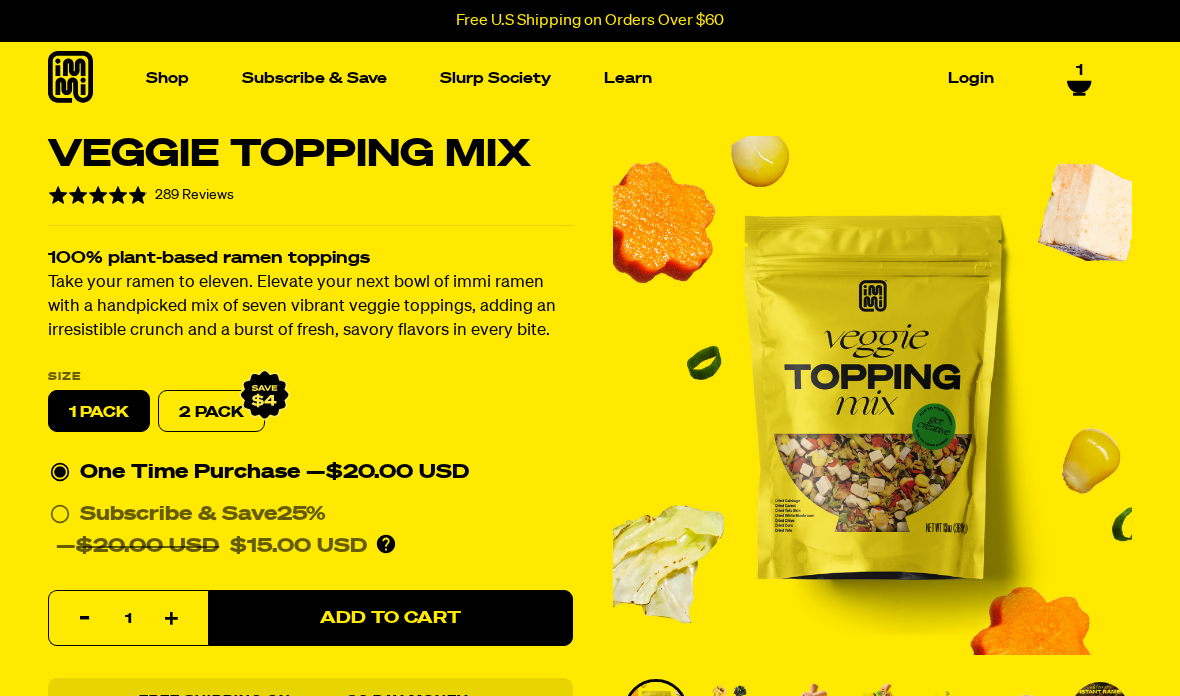 select on "Every 30 Days" 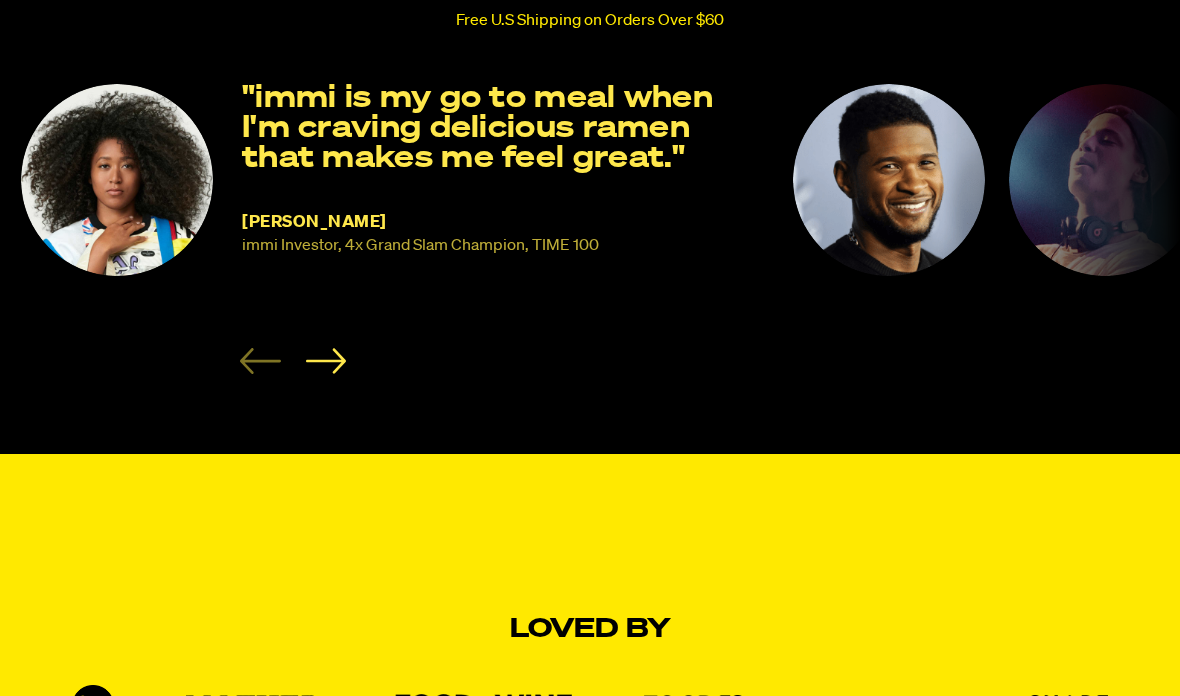 scroll, scrollTop: 980, scrollLeft: 0, axis: vertical 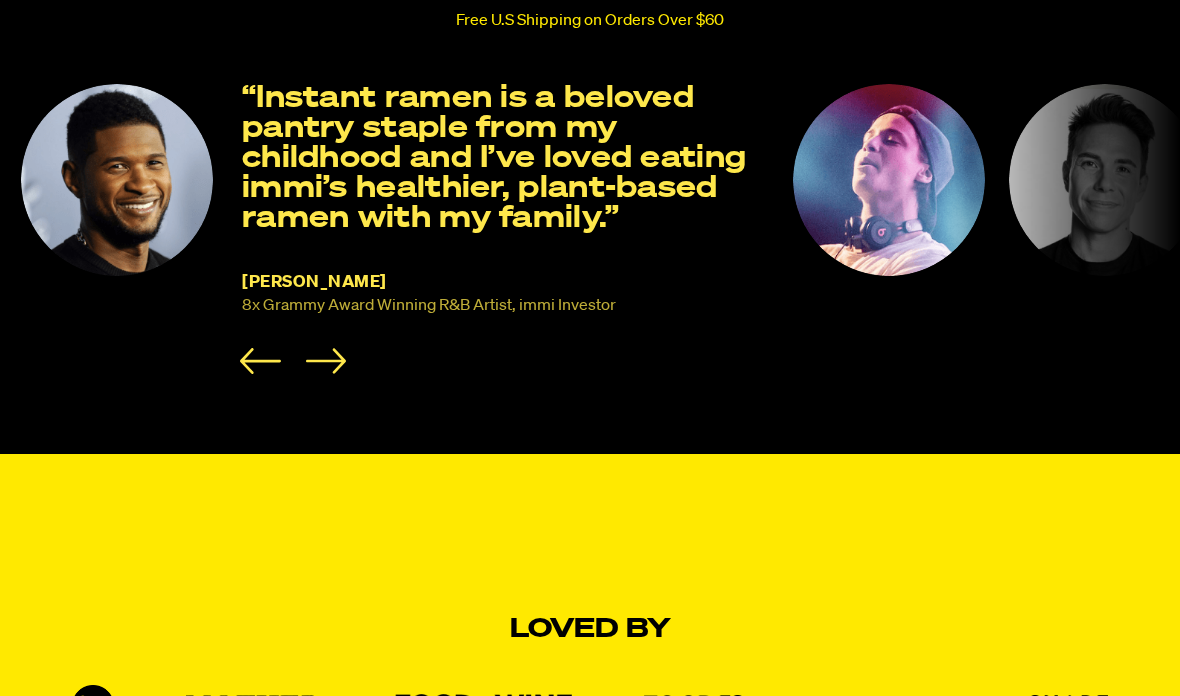 click at bounding box center [889, 180] 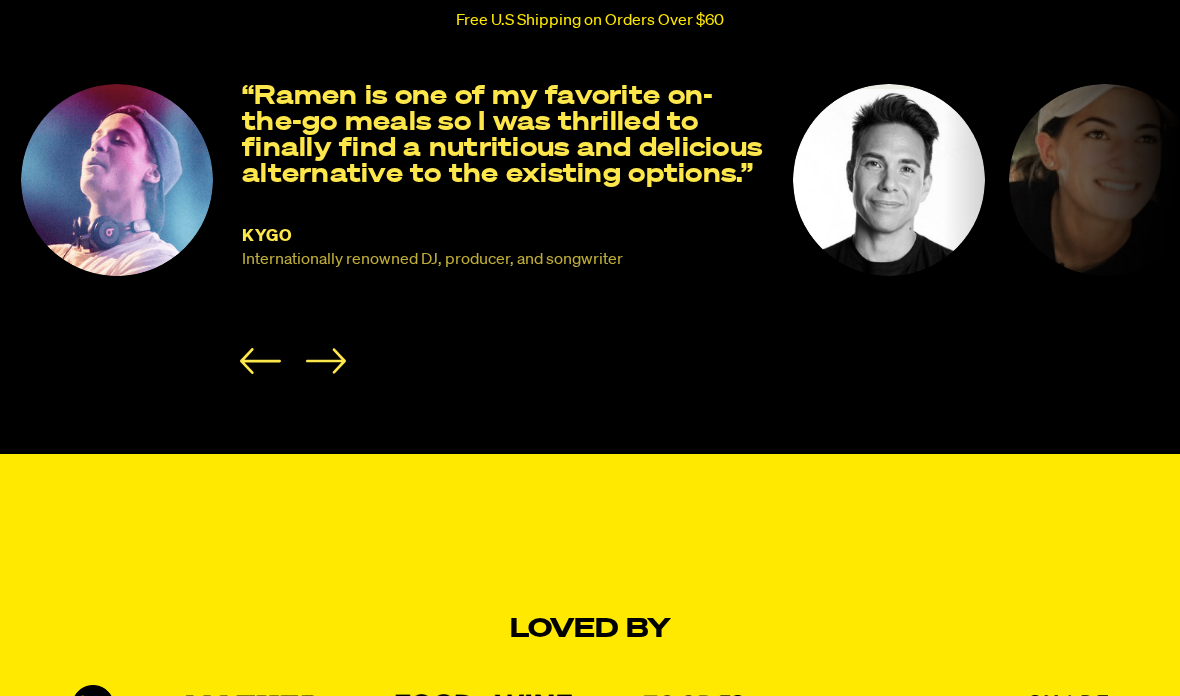 click at bounding box center (889, 180) 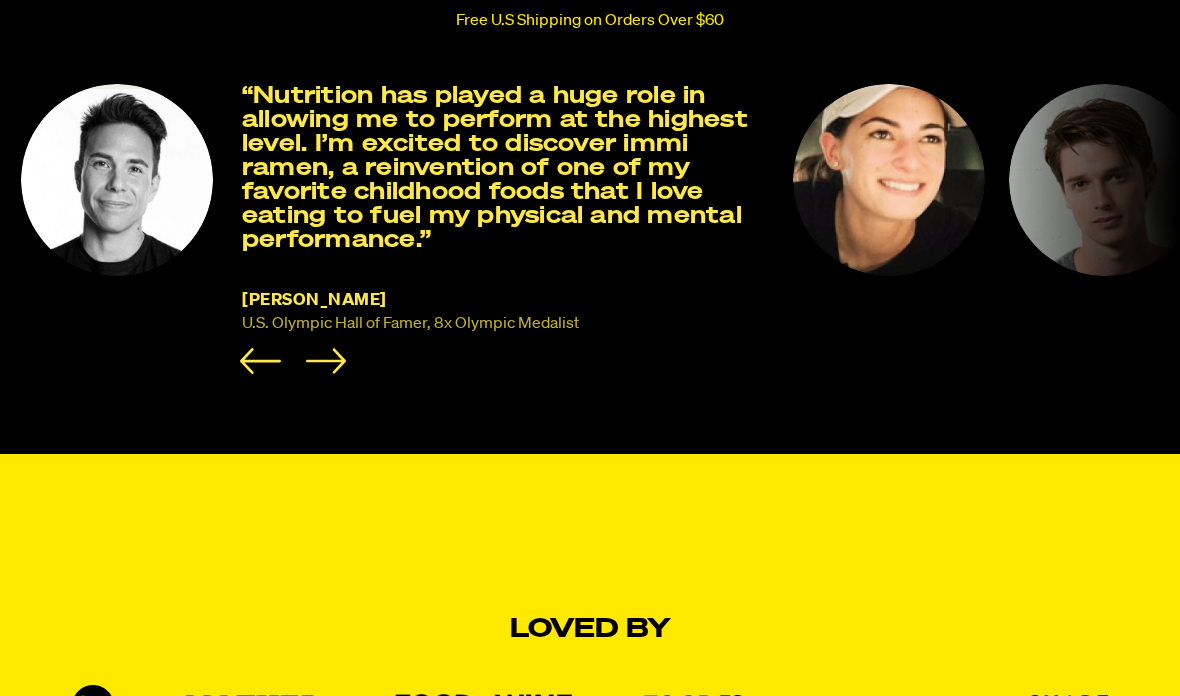 click on "[PERSON_NAME]   Celebrity Private Chef for [PERSON_NAME],   [PERSON_NAME], [PERSON_NAME], and more          “I’ve eaten A LOTTTTT of ramen in my life and immi is amazing!!! Even chefs need an easy go to meal and immi tastes so good. I’m so happy to have immi in my home!”      [PERSON_NAME]   Celebrity Private Chef for [PERSON_NAME],   [PERSON_NAME], [PERSON_NAME], and more" at bounding box center [1166, 229] 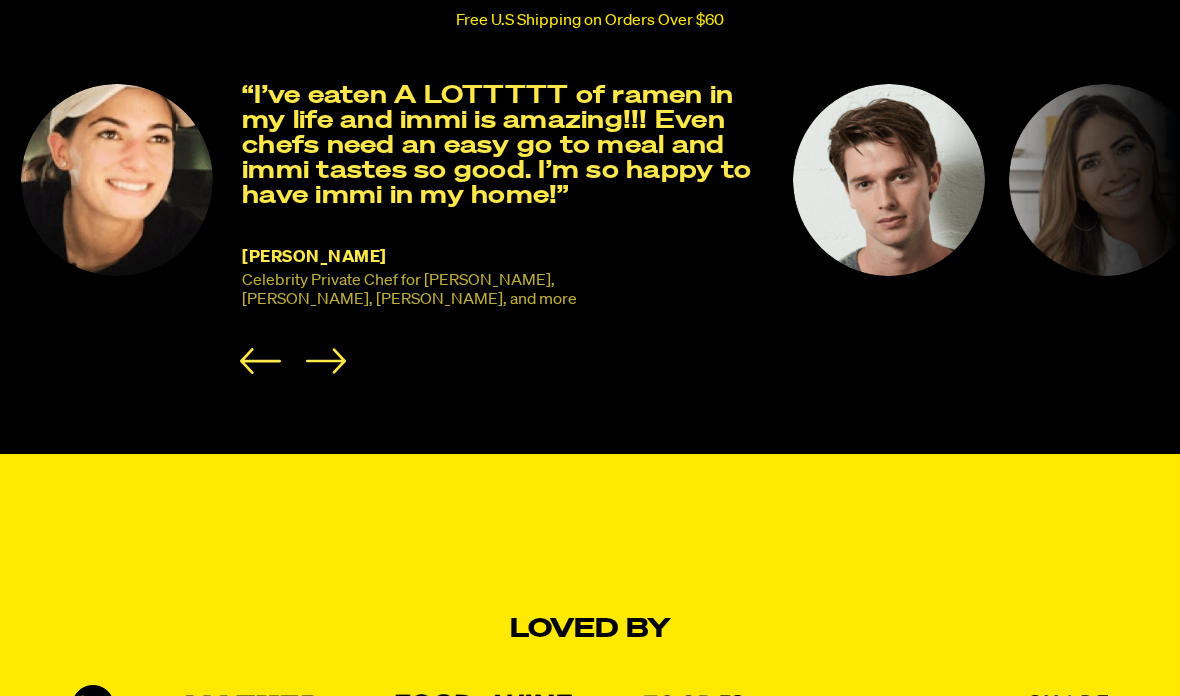 click at bounding box center [889, 180] 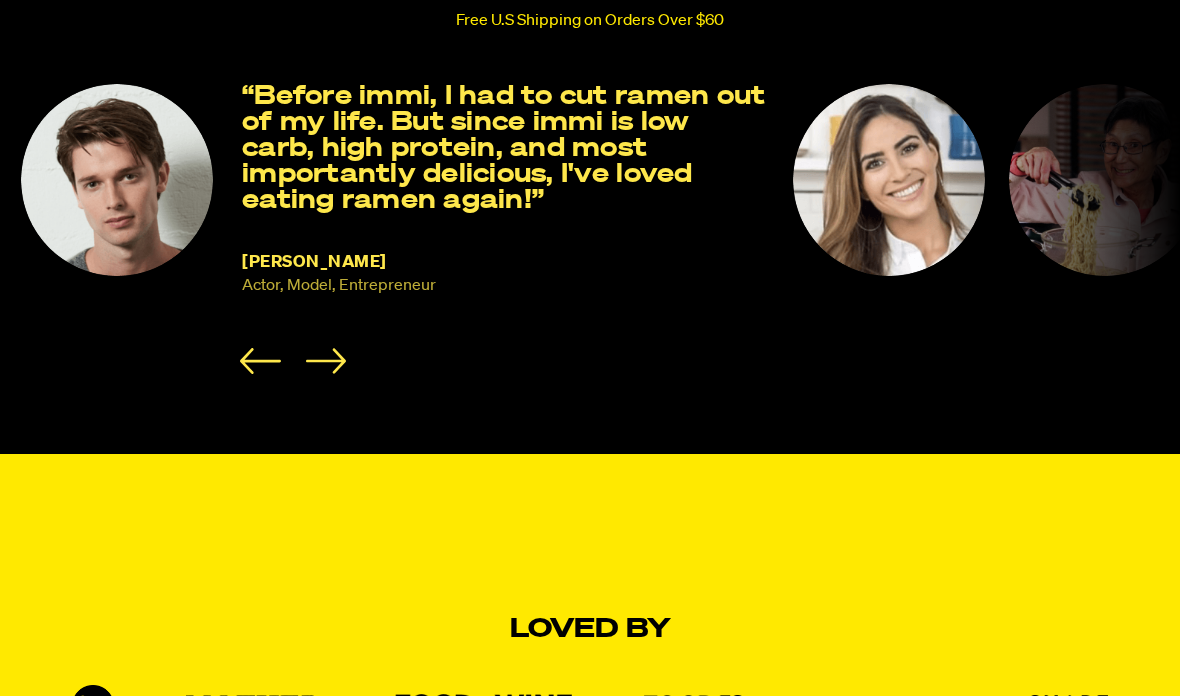click at bounding box center (889, 180) 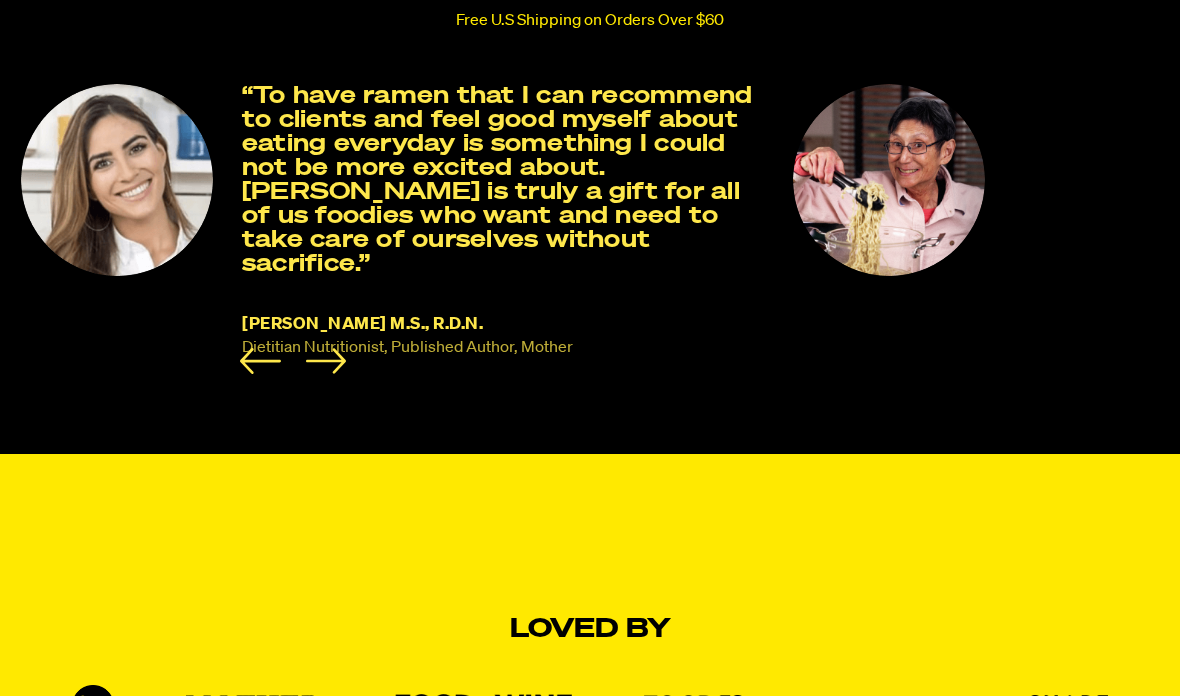 click at bounding box center [889, 180] 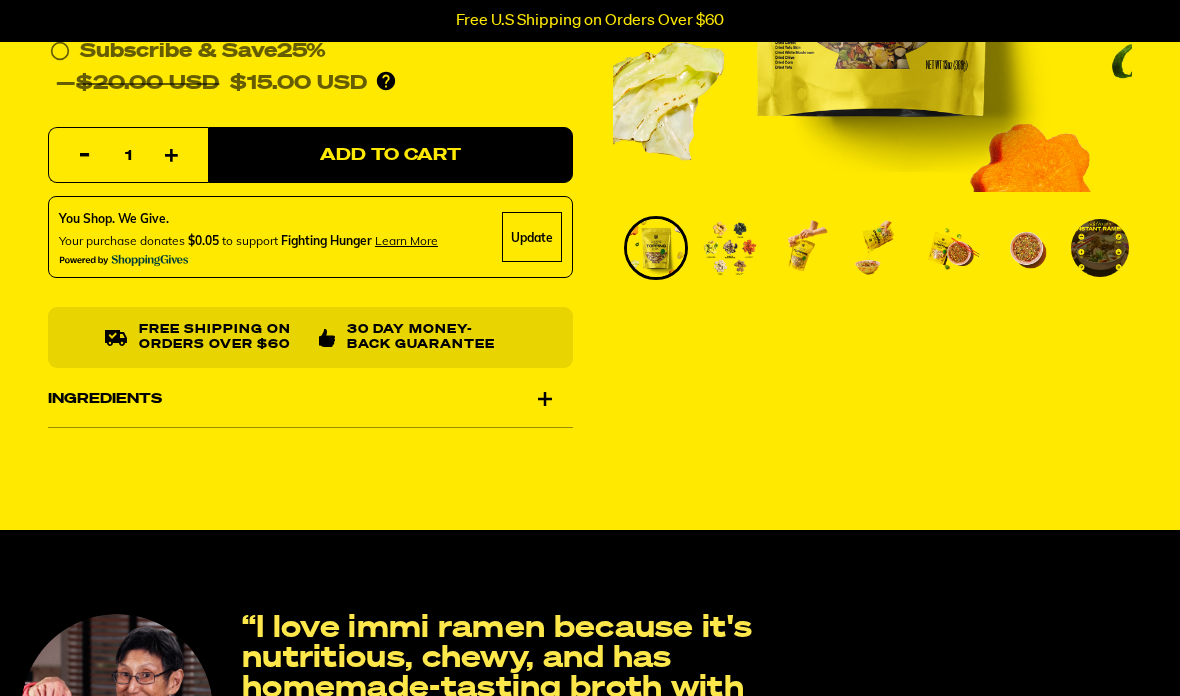 scroll, scrollTop: 475, scrollLeft: 0, axis: vertical 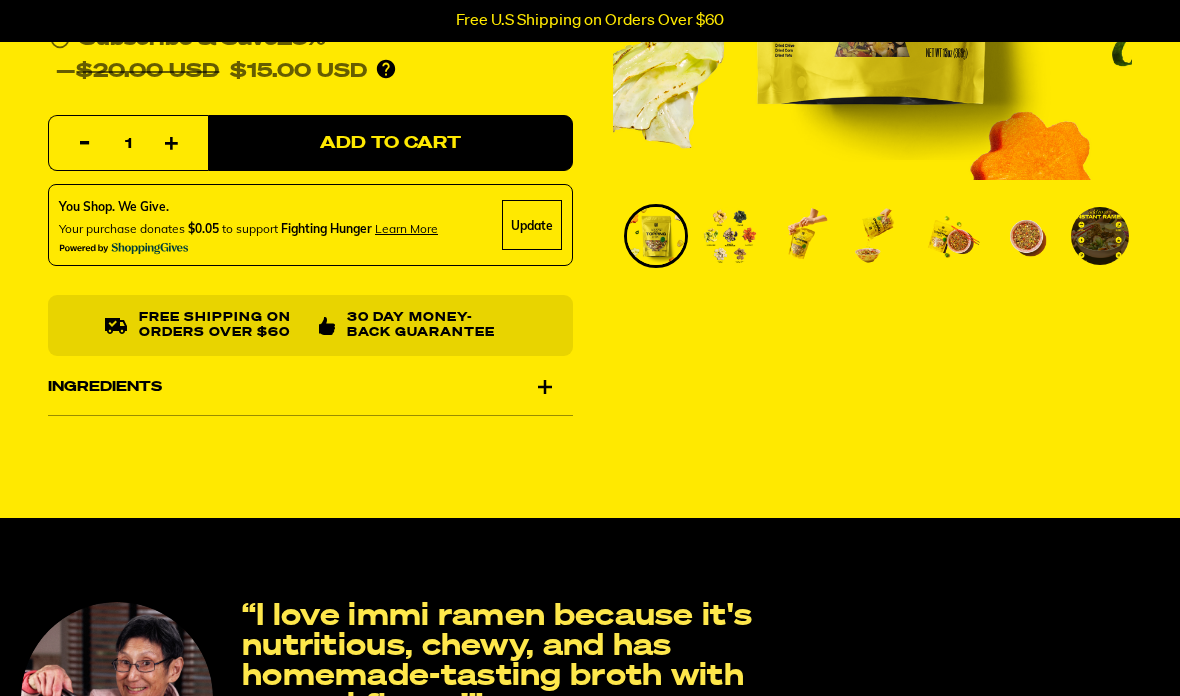 click on "Ingredients" at bounding box center [310, 388] 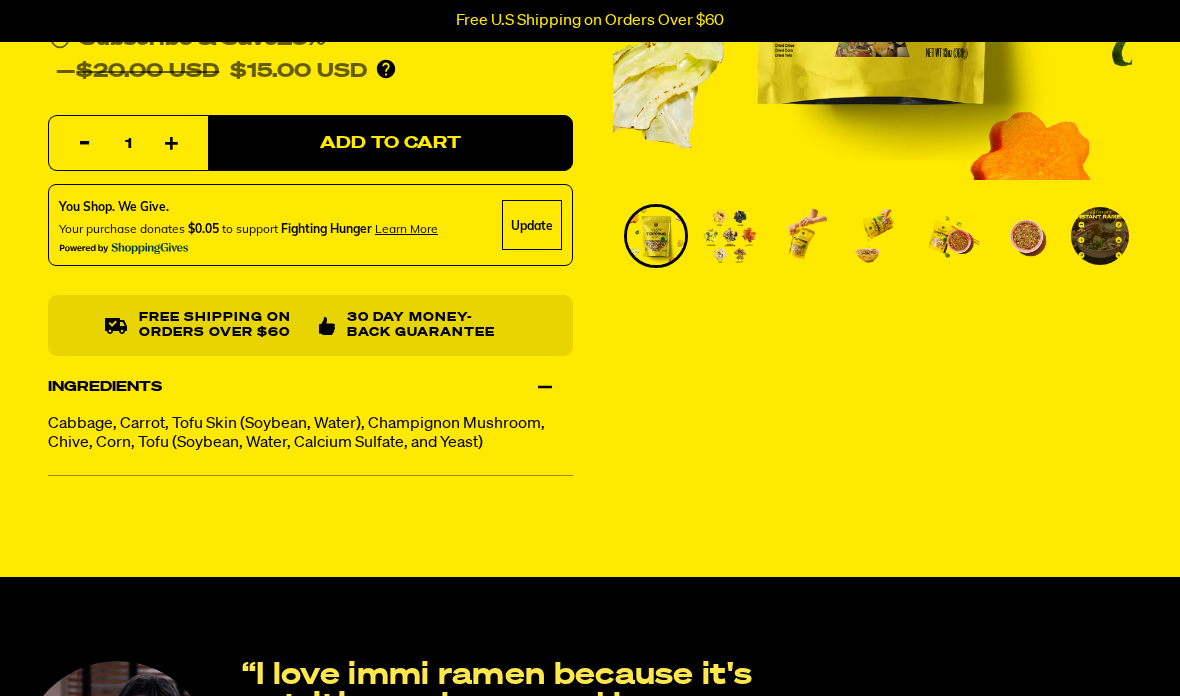 click at bounding box center (730, 236) 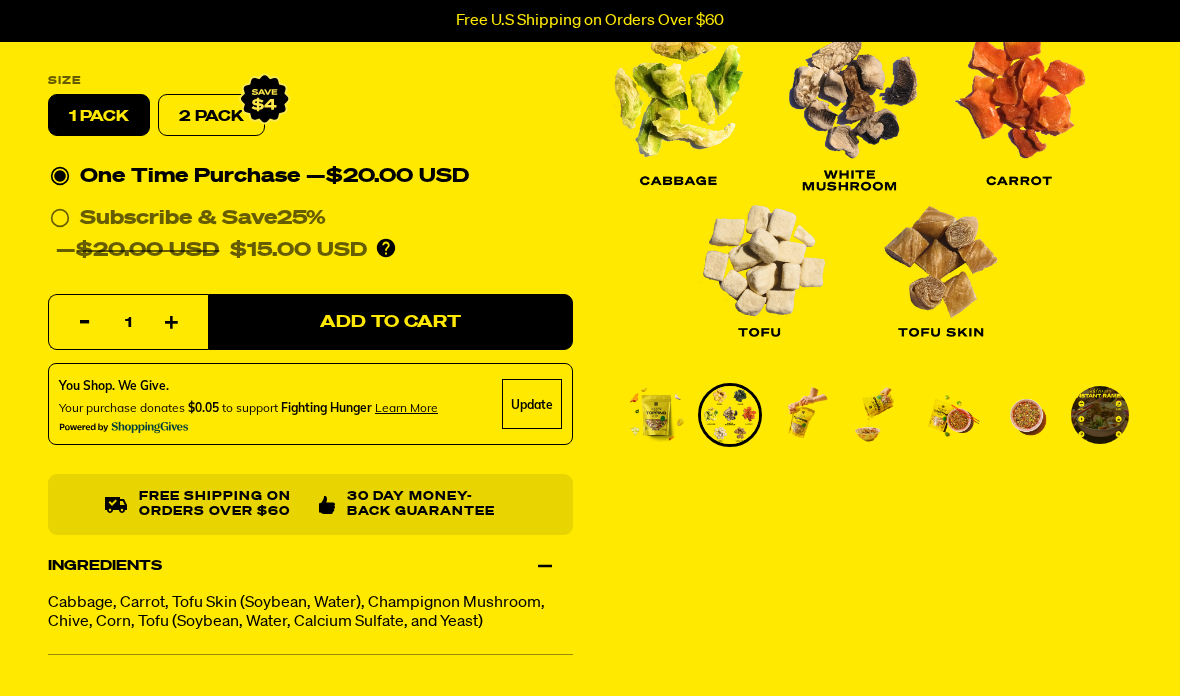 scroll, scrollTop: 289, scrollLeft: 0, axis: vertical 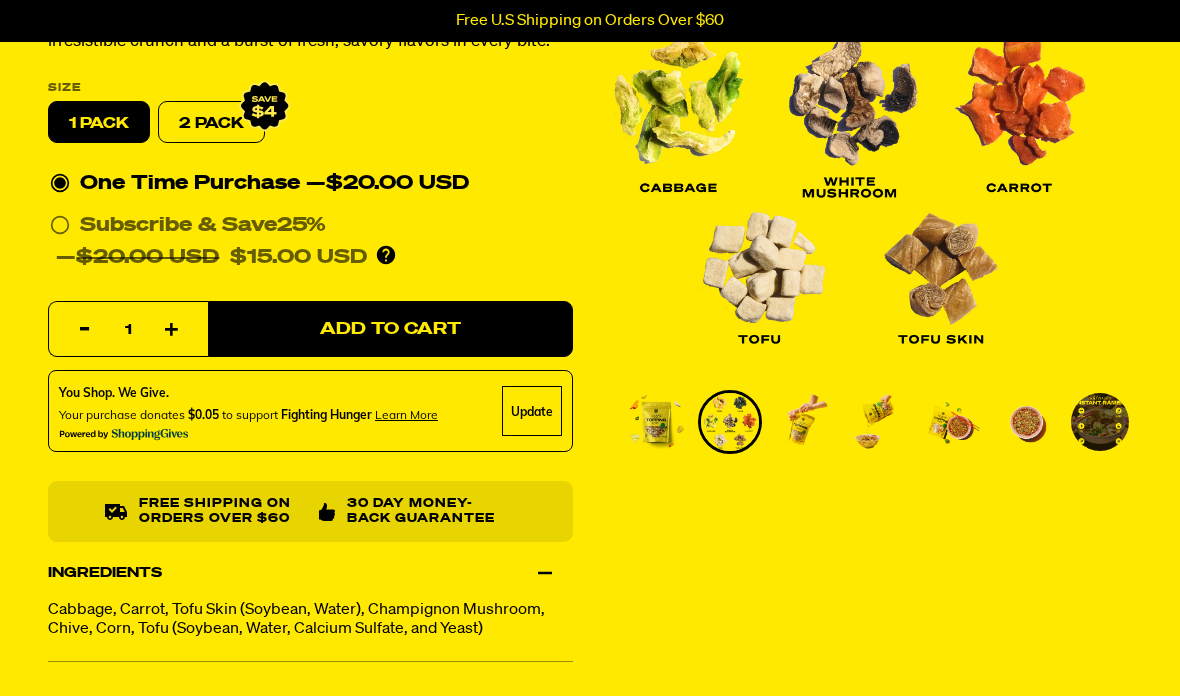 click at bounding box center (804, 422) 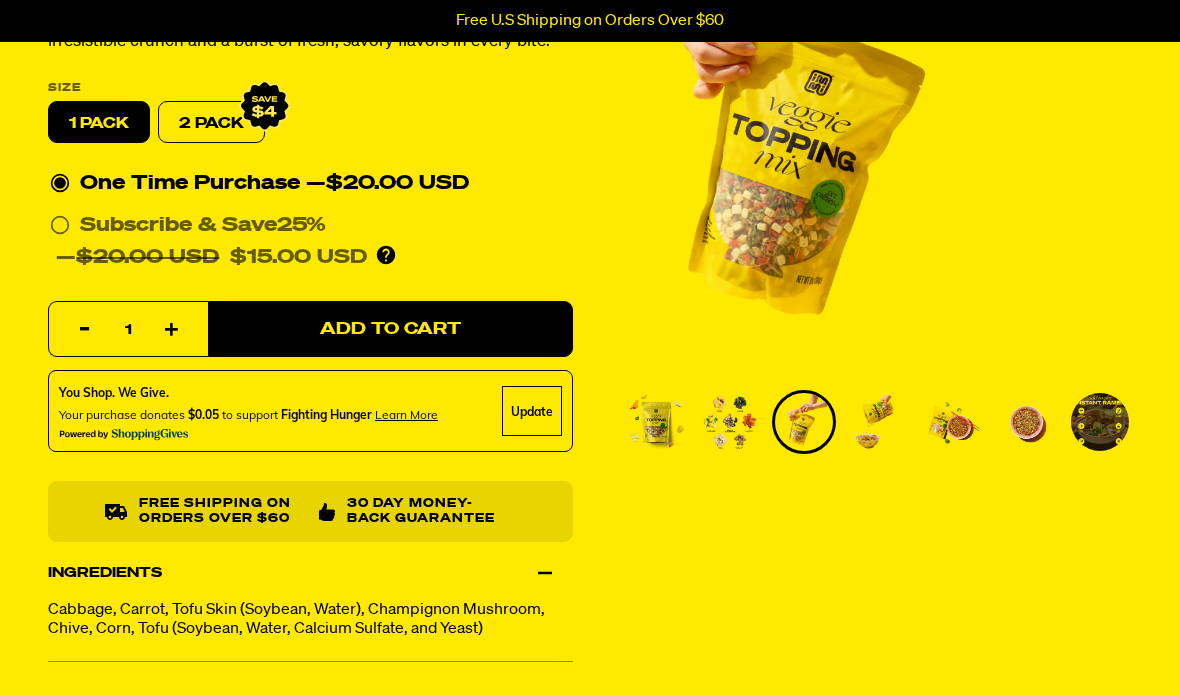 click at bounding box center [878, 422] 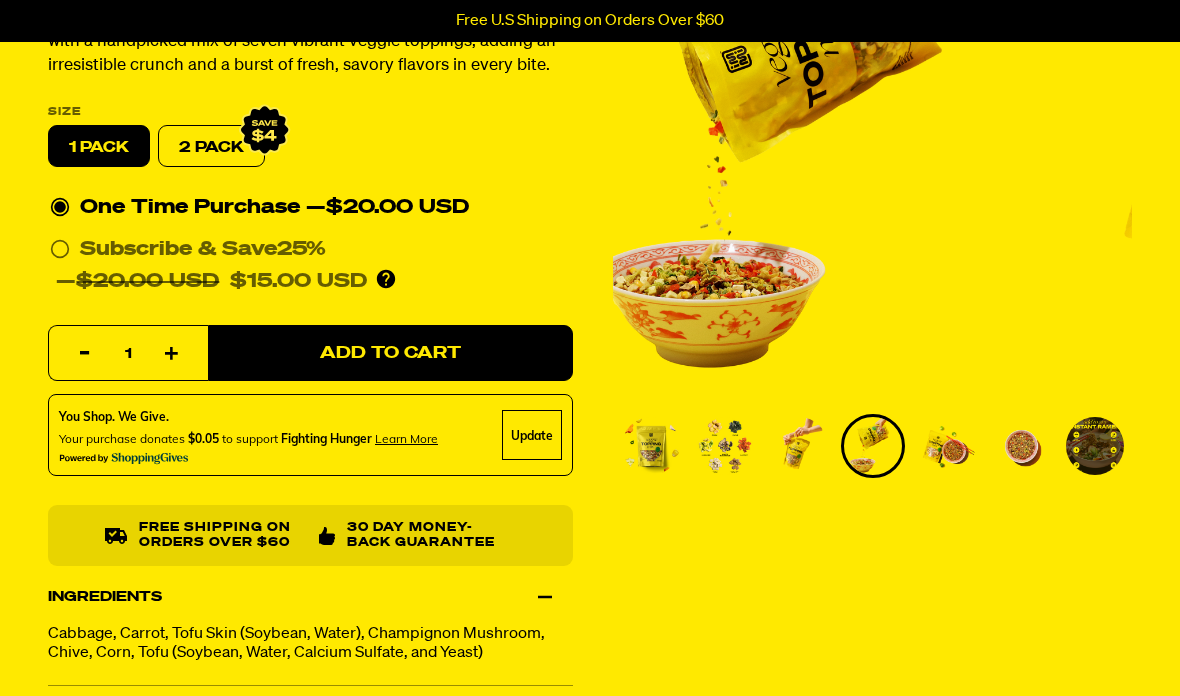 scroll, scrollTop: 241, scrollLeft: 0, axis: vertical 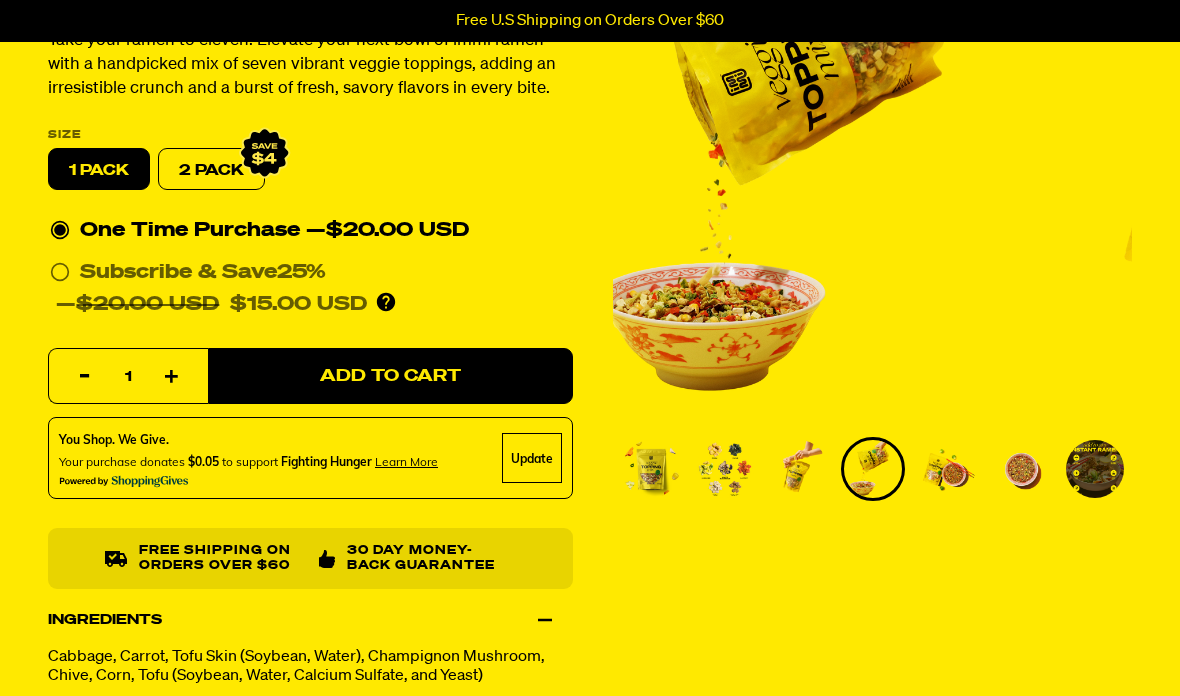 click at bounding box center [947, 470] 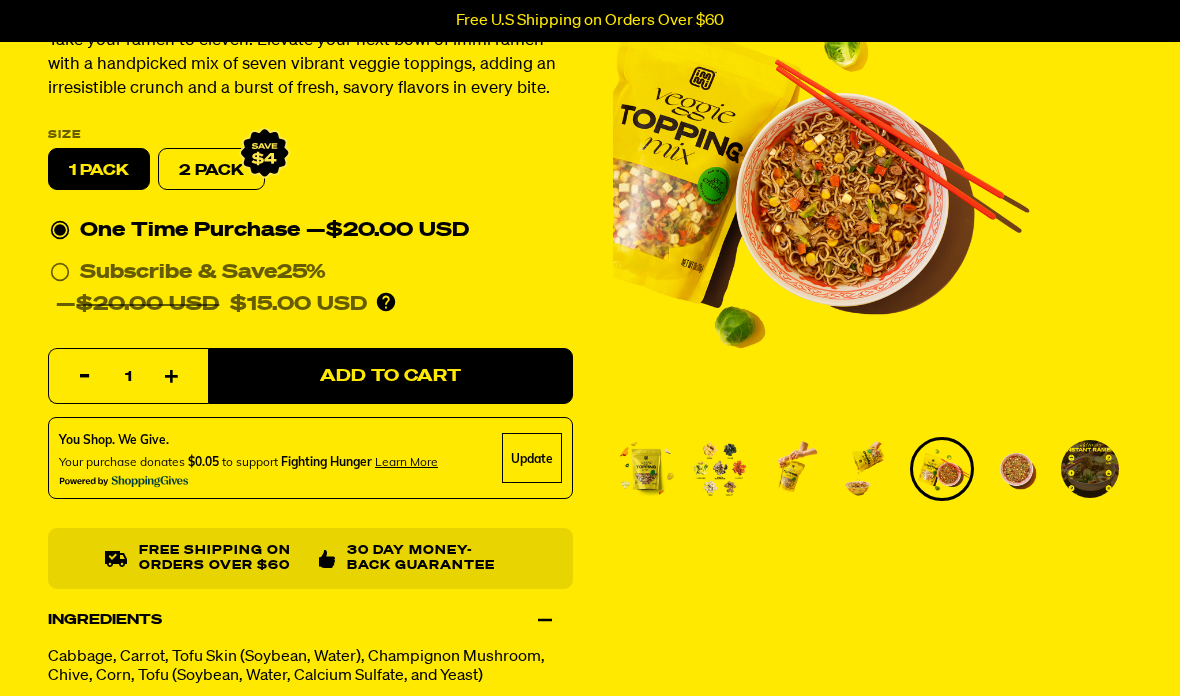 scroll, scrollTop: 242, scrollLeft: 0, axis: vertical 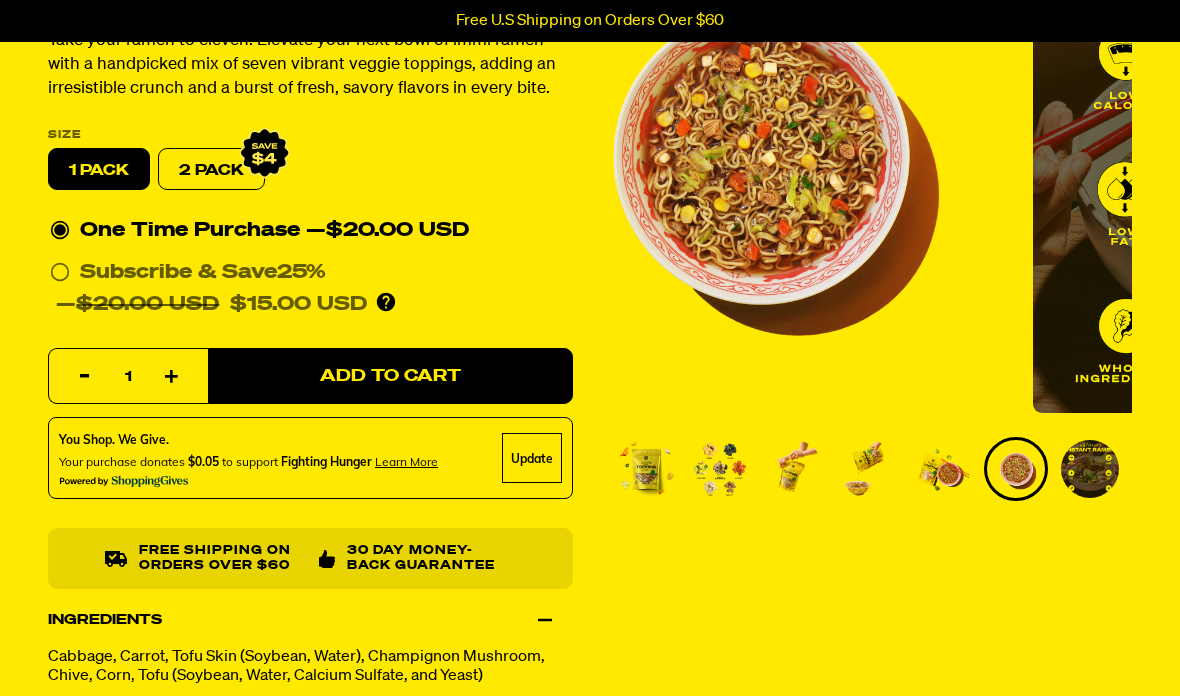 click at bounding box center [1090, 469] 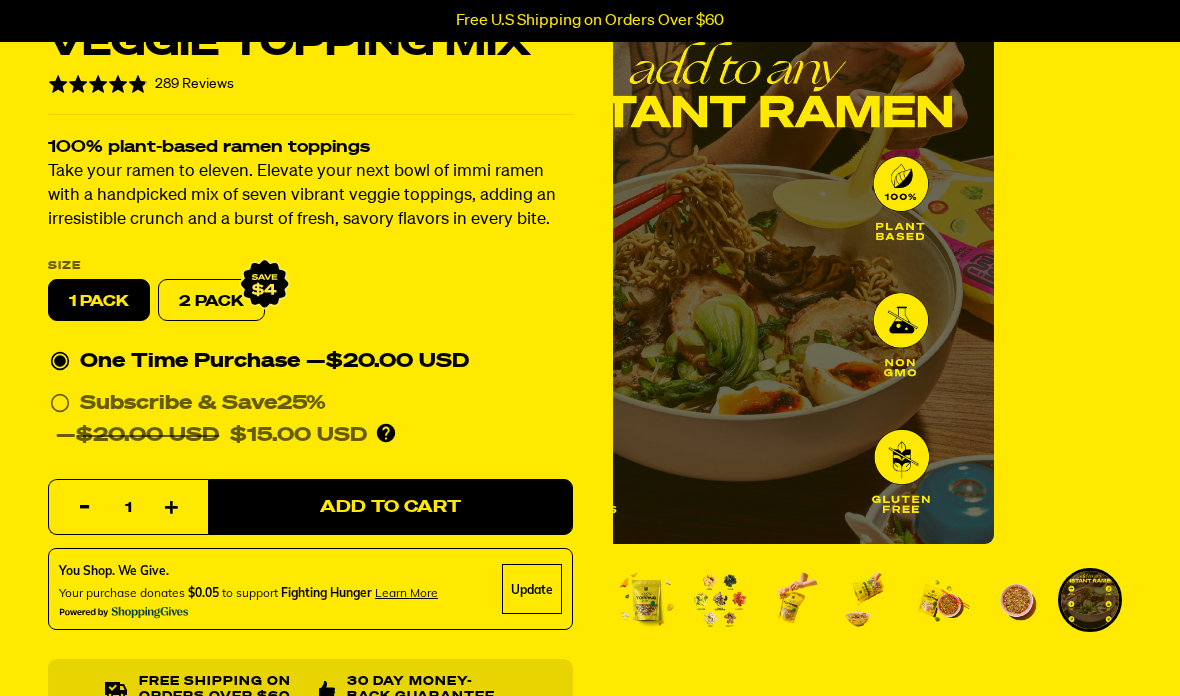 scroll, scrollTop: 0, scrollLeft: 0, axis: both 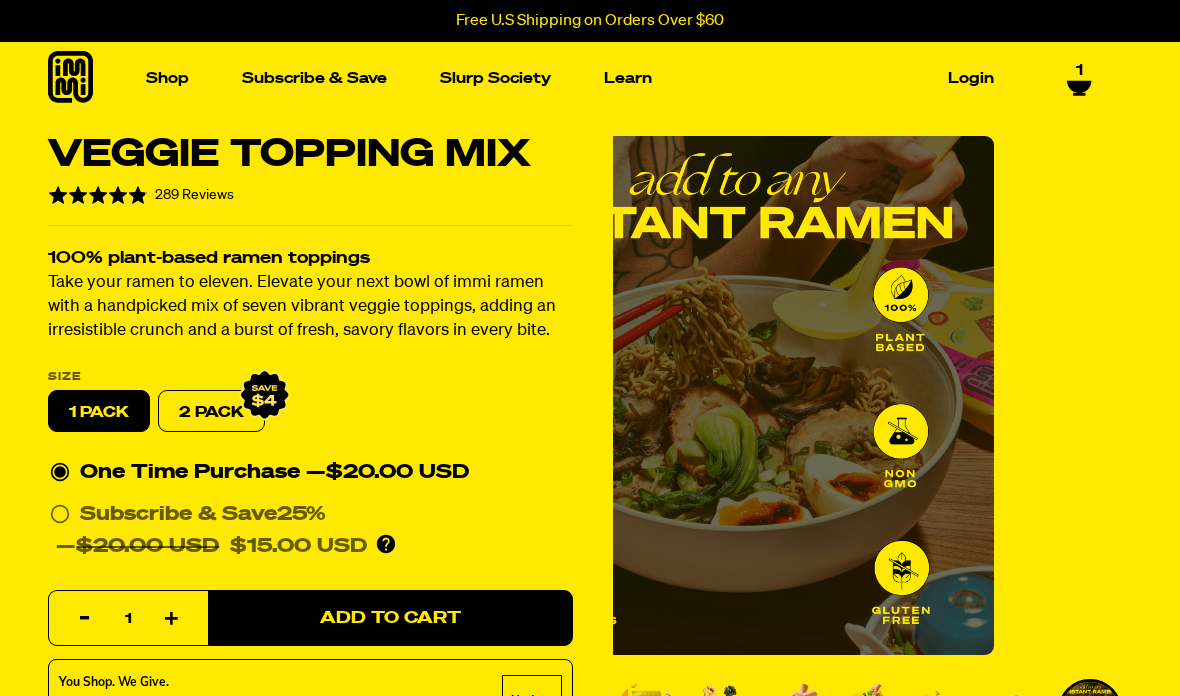 click 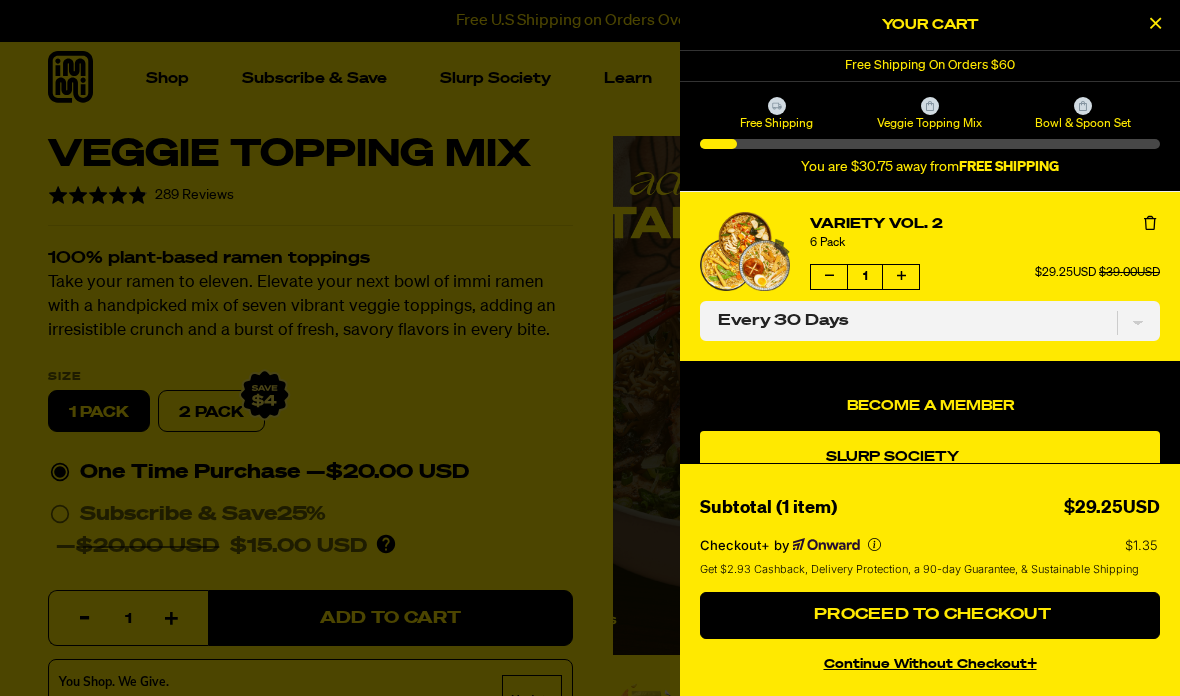 click at bounding box center (1150, 224) 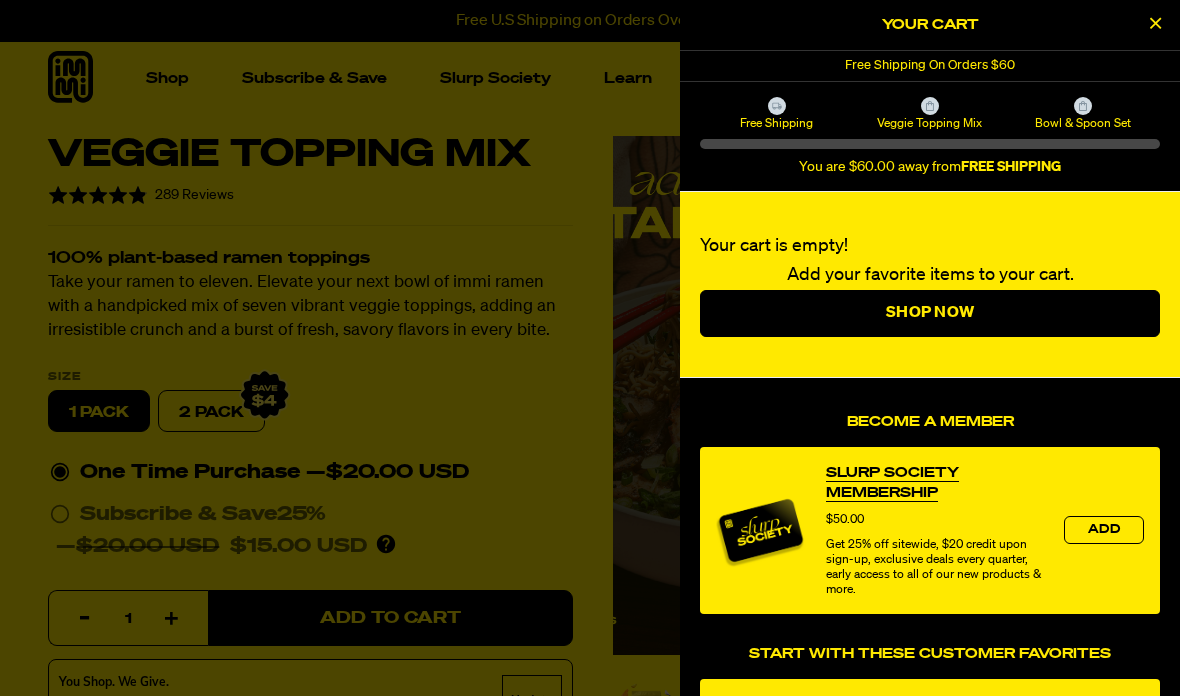 click at bounding box center [590, 348] 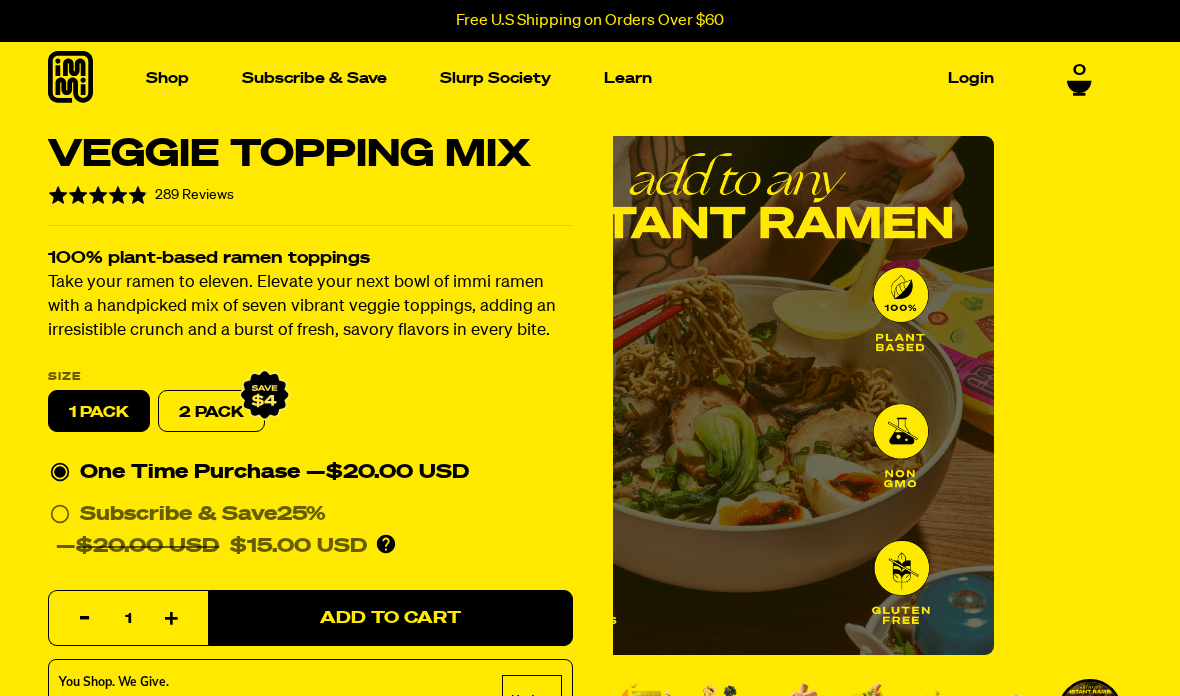 click on "Packets" at bounding box center [151, 279] 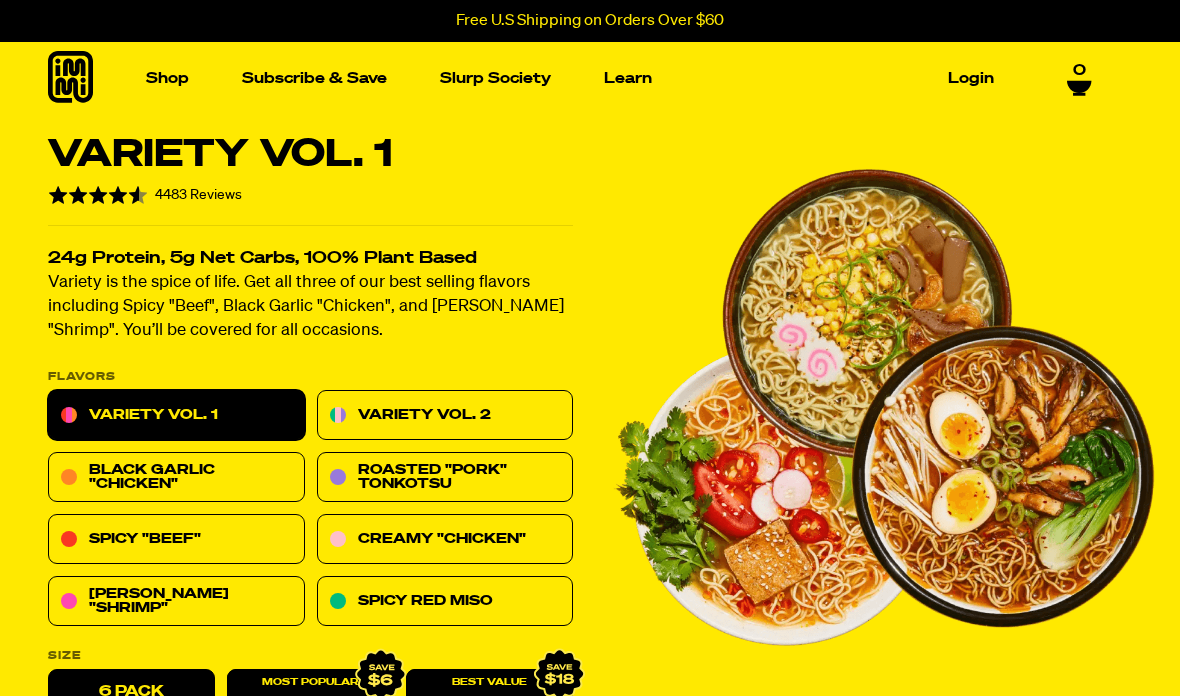 scroll, scrollTop: 0, scrollLeft: 0, axis: both 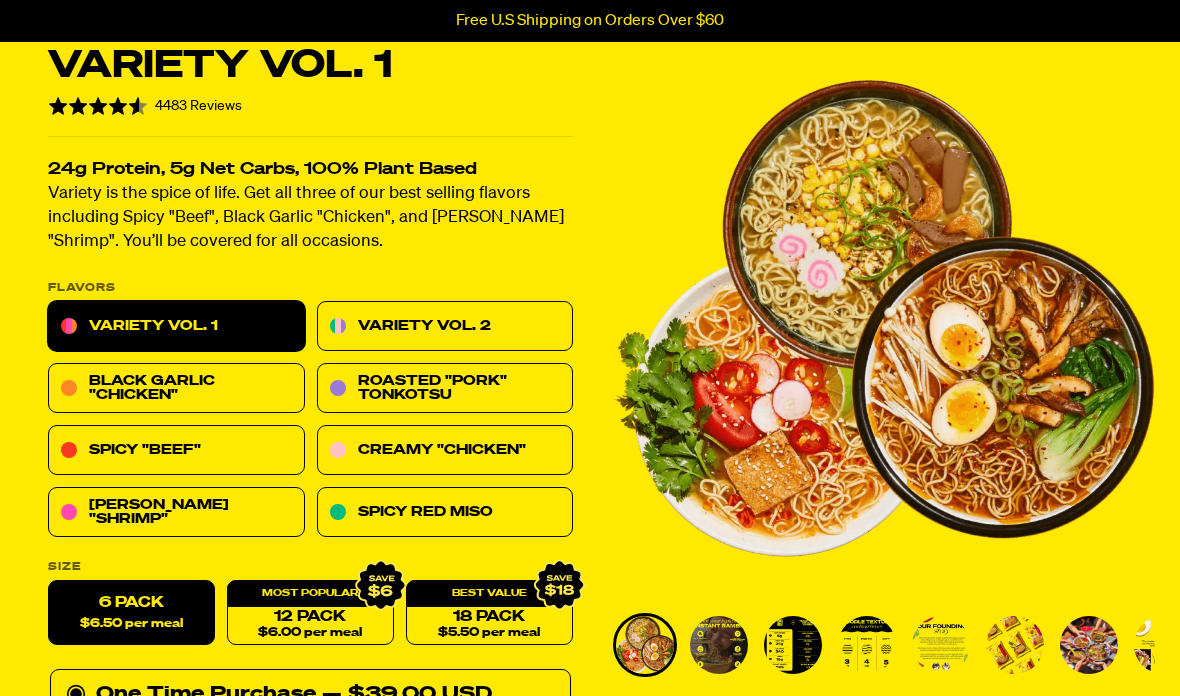 click on "$6.00 per meal" at bounding box center (310, 633) 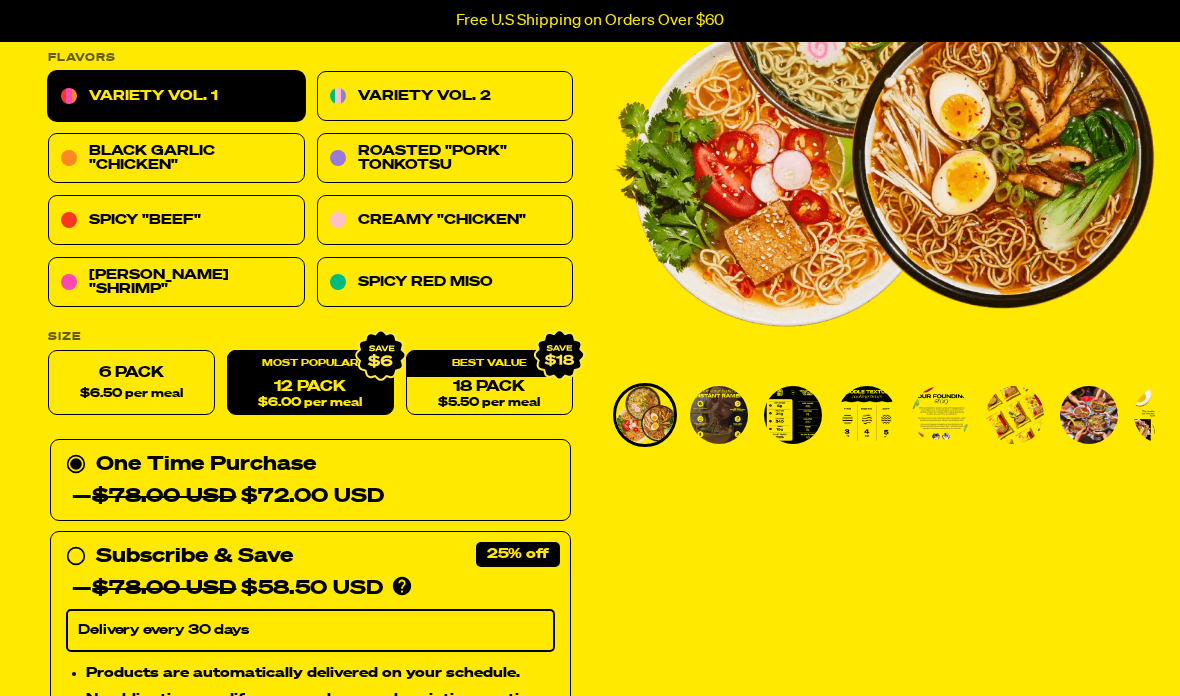 scroll, scrollTop: 320, scrollLeft: 0, axis: vertical 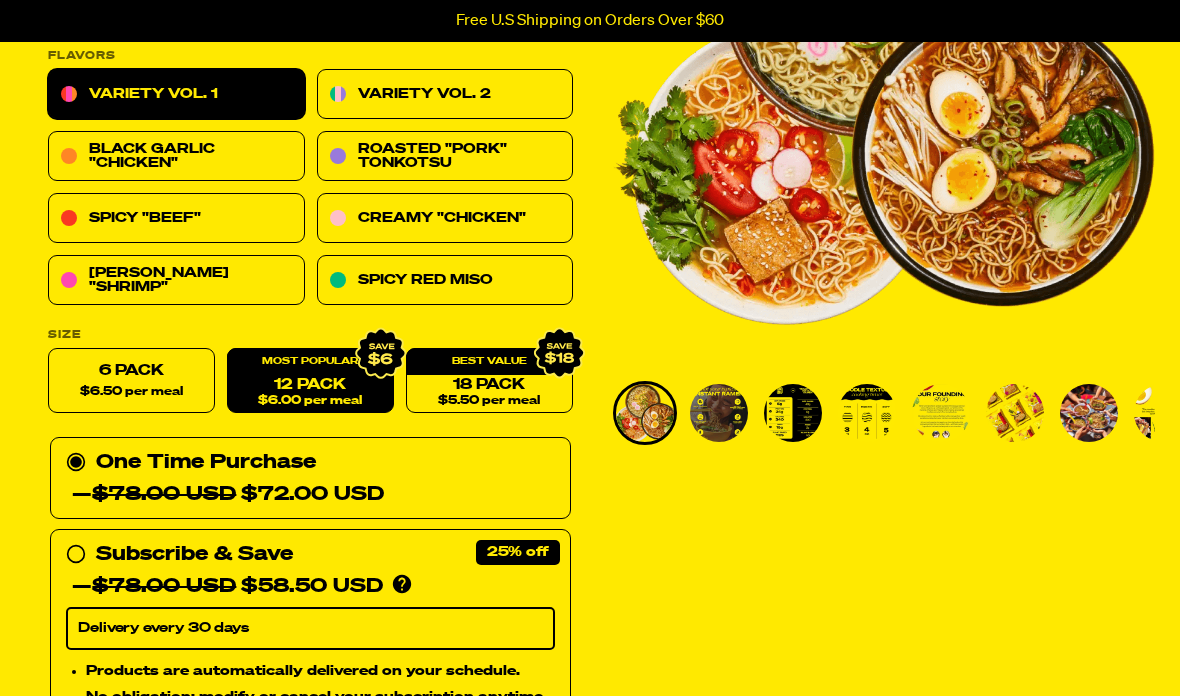 click on "Delivery every 30 days" at bounding box center [310, 630] 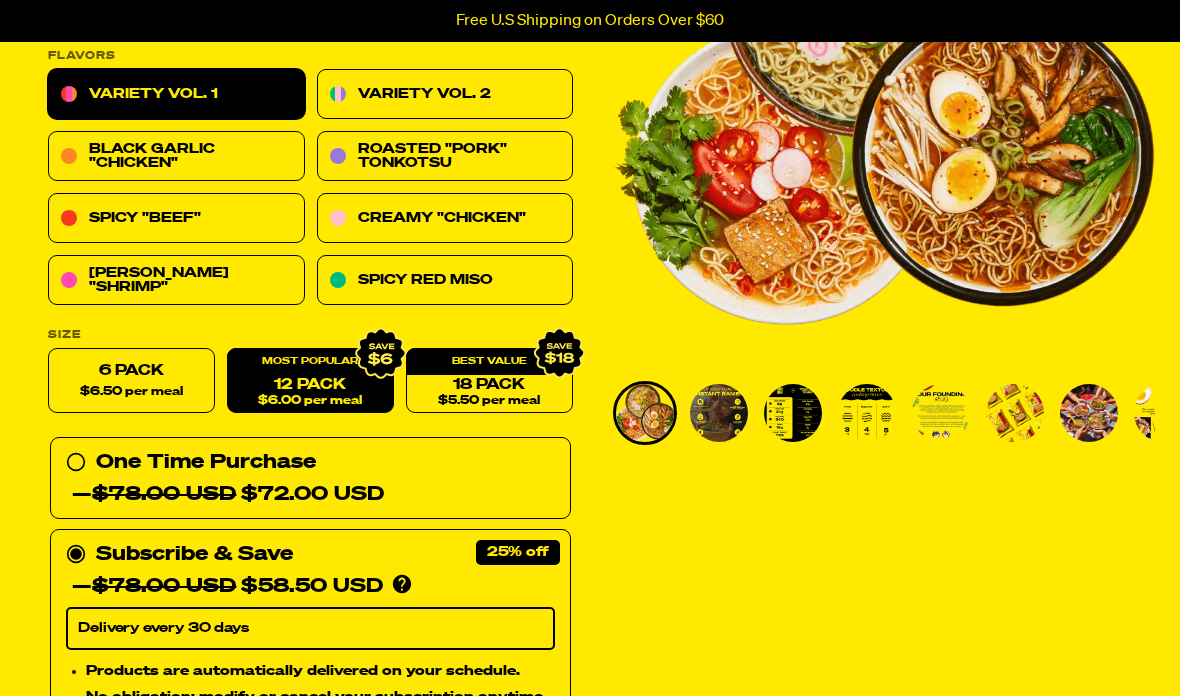 scroll, scrollTop: 401, scrollLeft: 0, axis: vertical 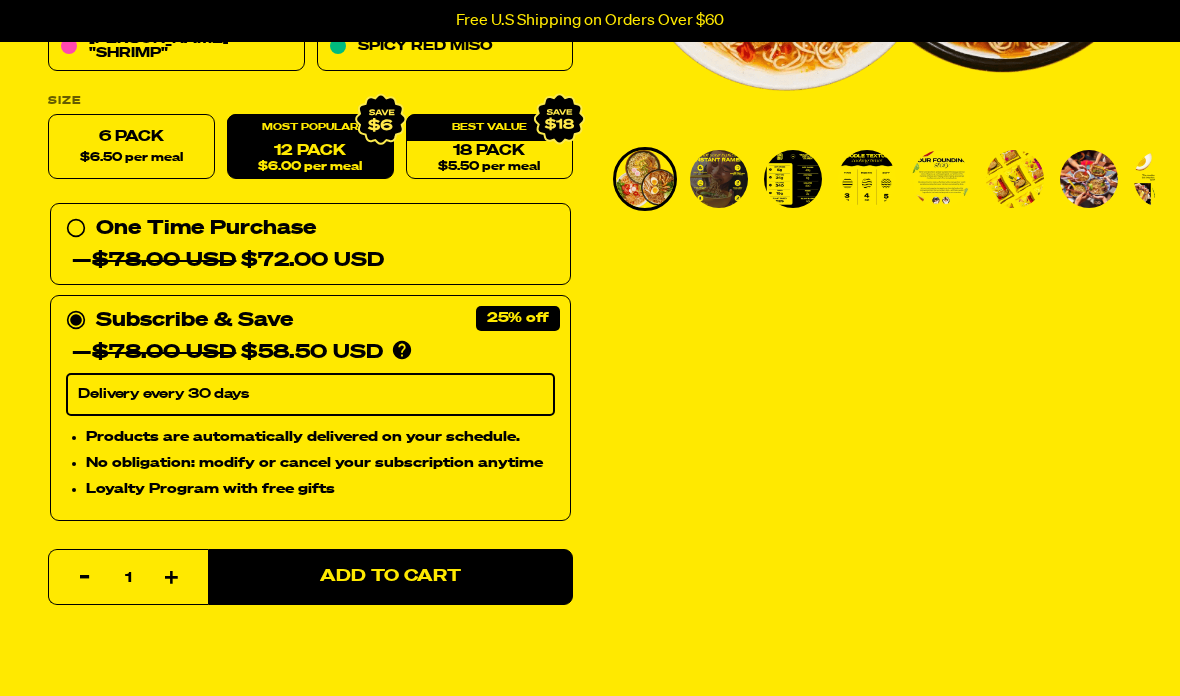 click on "Add to Cart" at bounding box center [390, 578] 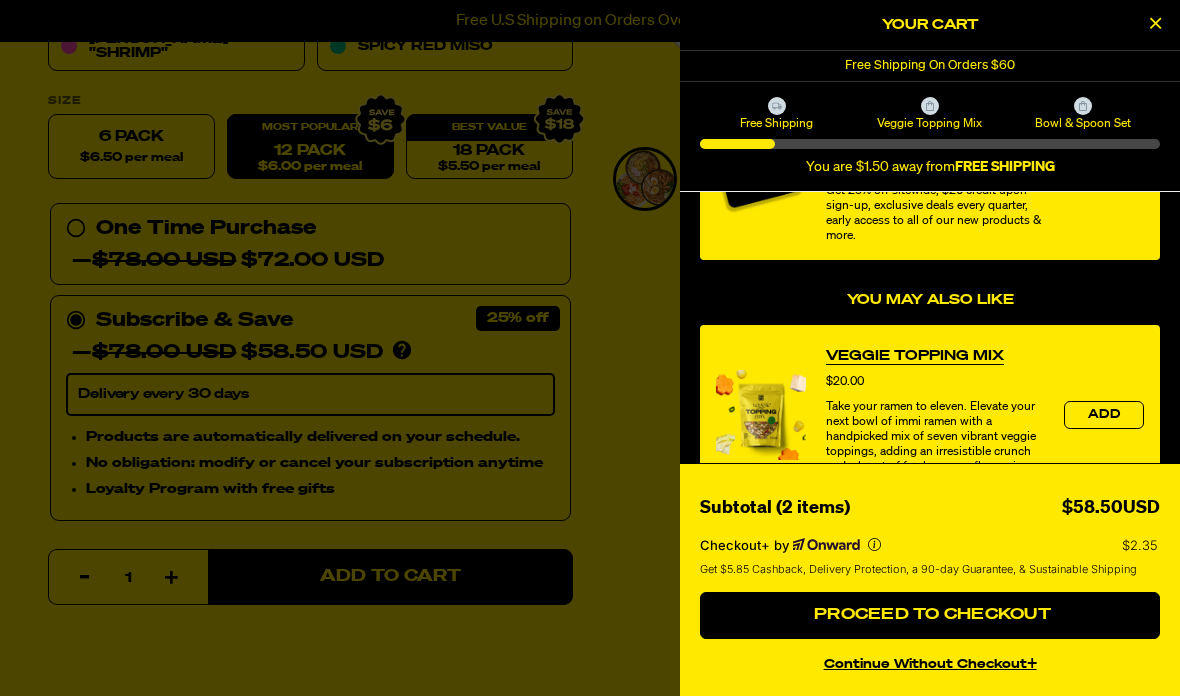 scroll, scrollTop: 339, scrollLeft: 0, axis: vertical 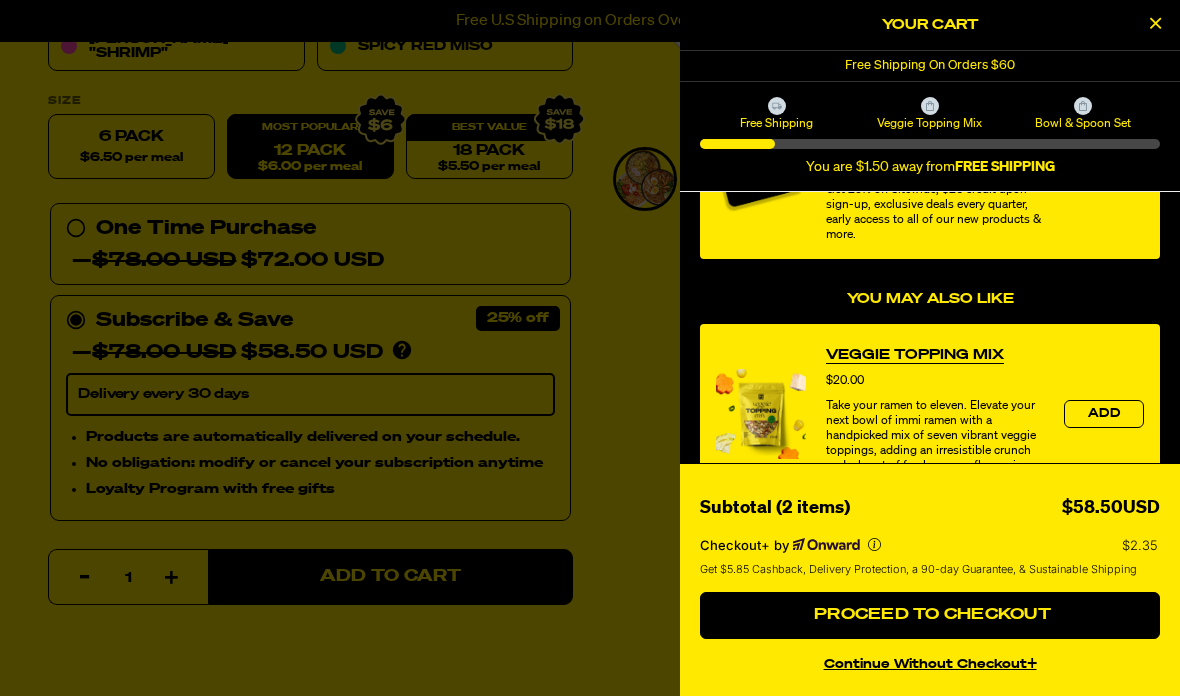 click on "Proceed to Checkout" at bounding box center (930, 615) 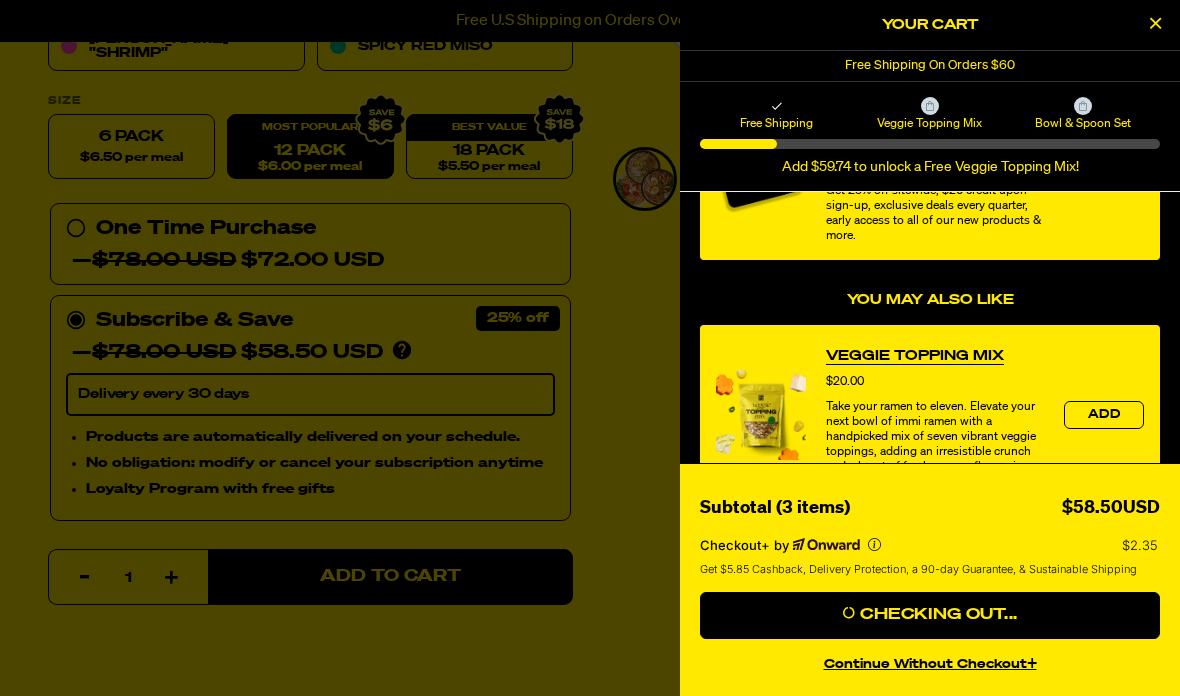 scroll, scrollTop: 635, scrollLeft: 0, axis: vertical 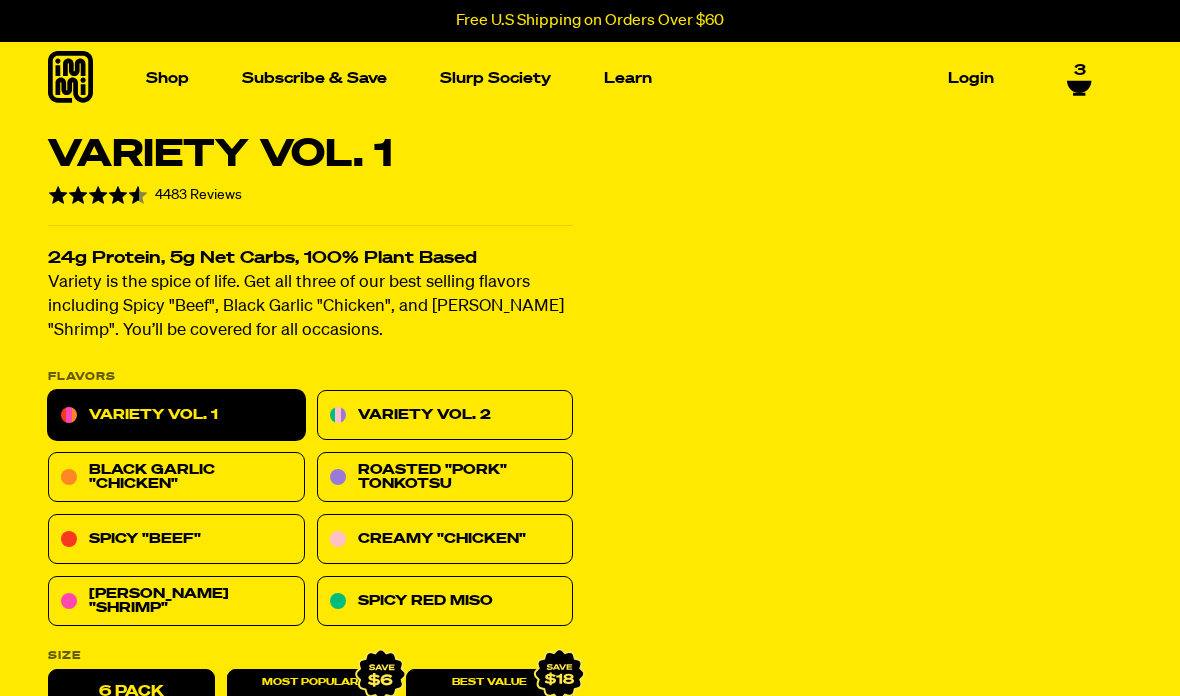 select on "Every 30 Days" 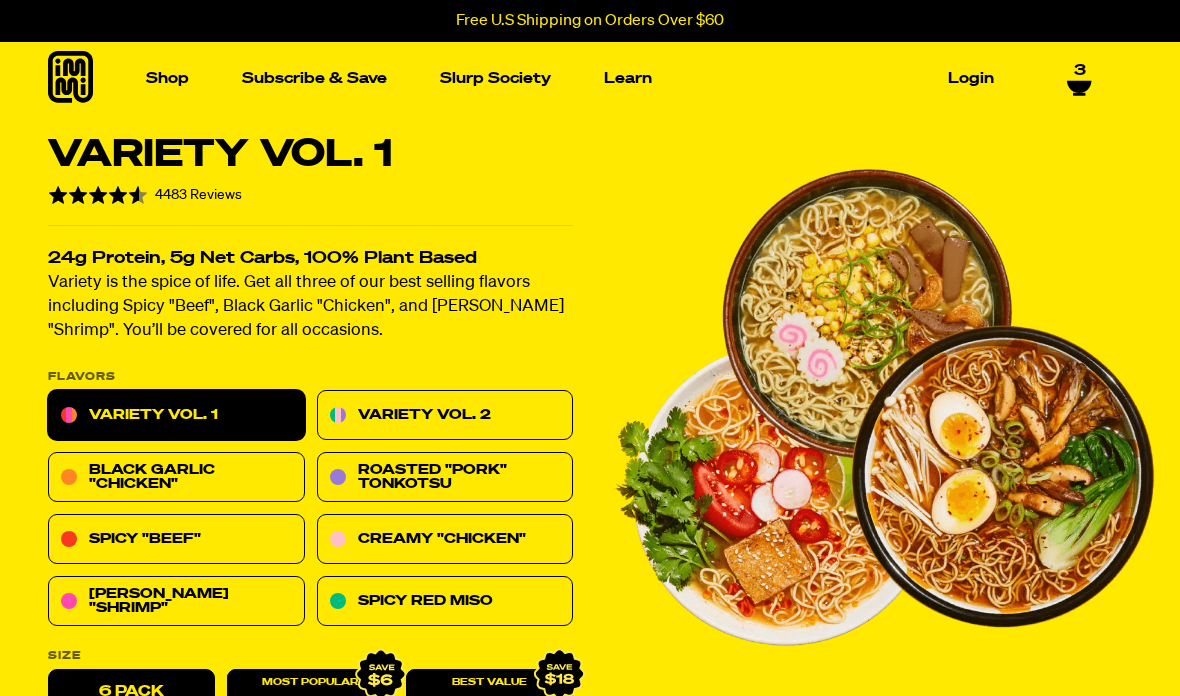 click on "3" at bounding box center [1080, 71] 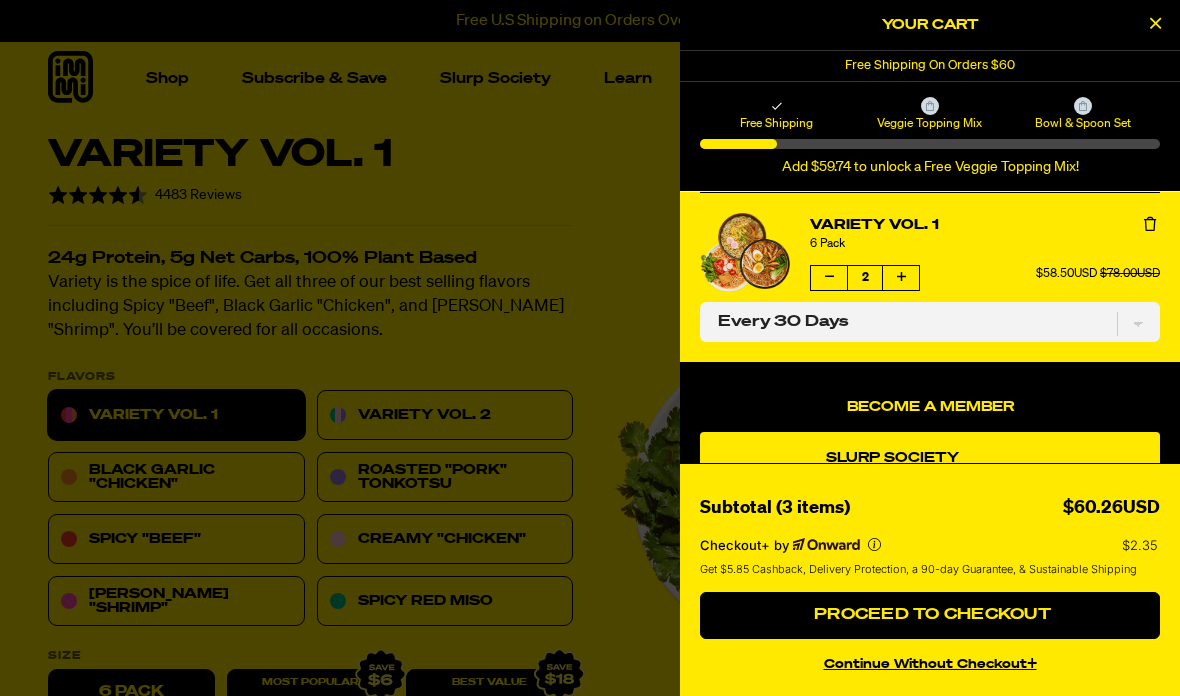 click at bounding box center [829, 277] 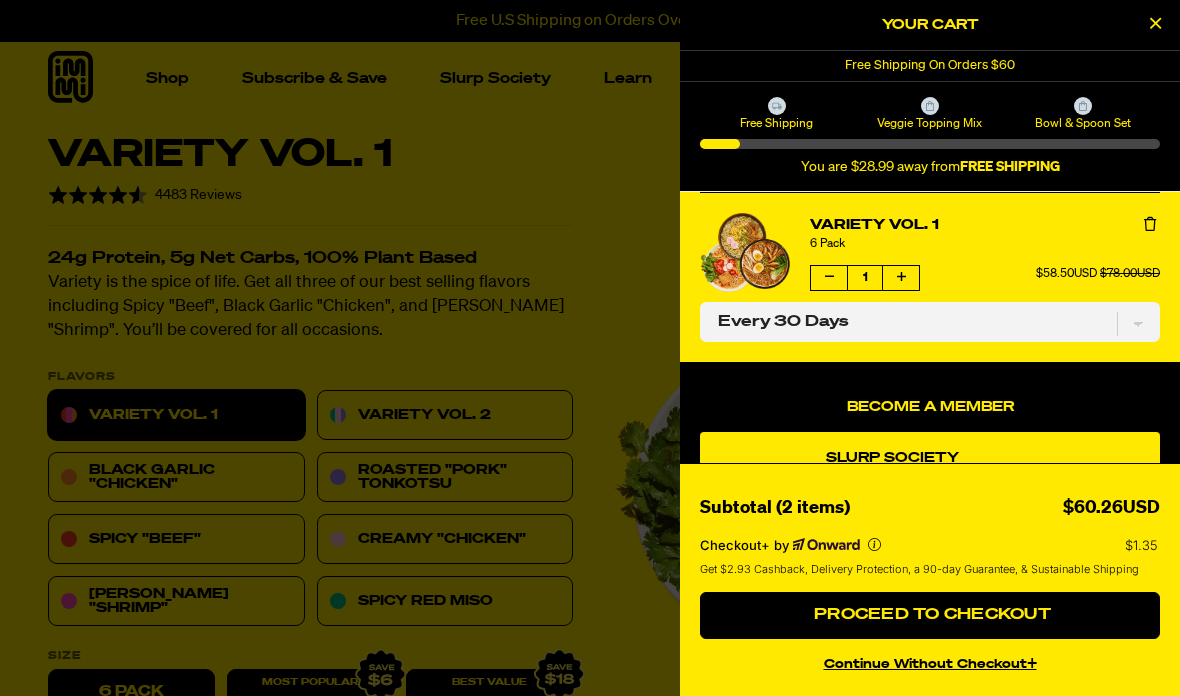 click at bounding box center [829, 277] 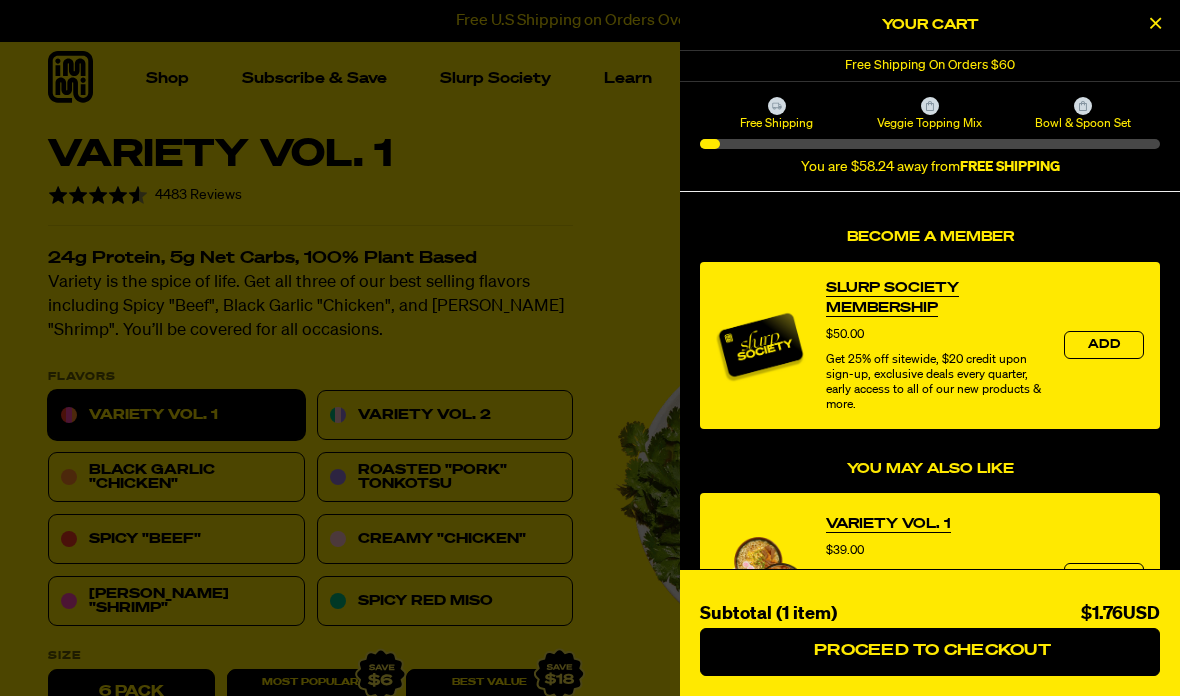click at bounding box center (1155, 23) 